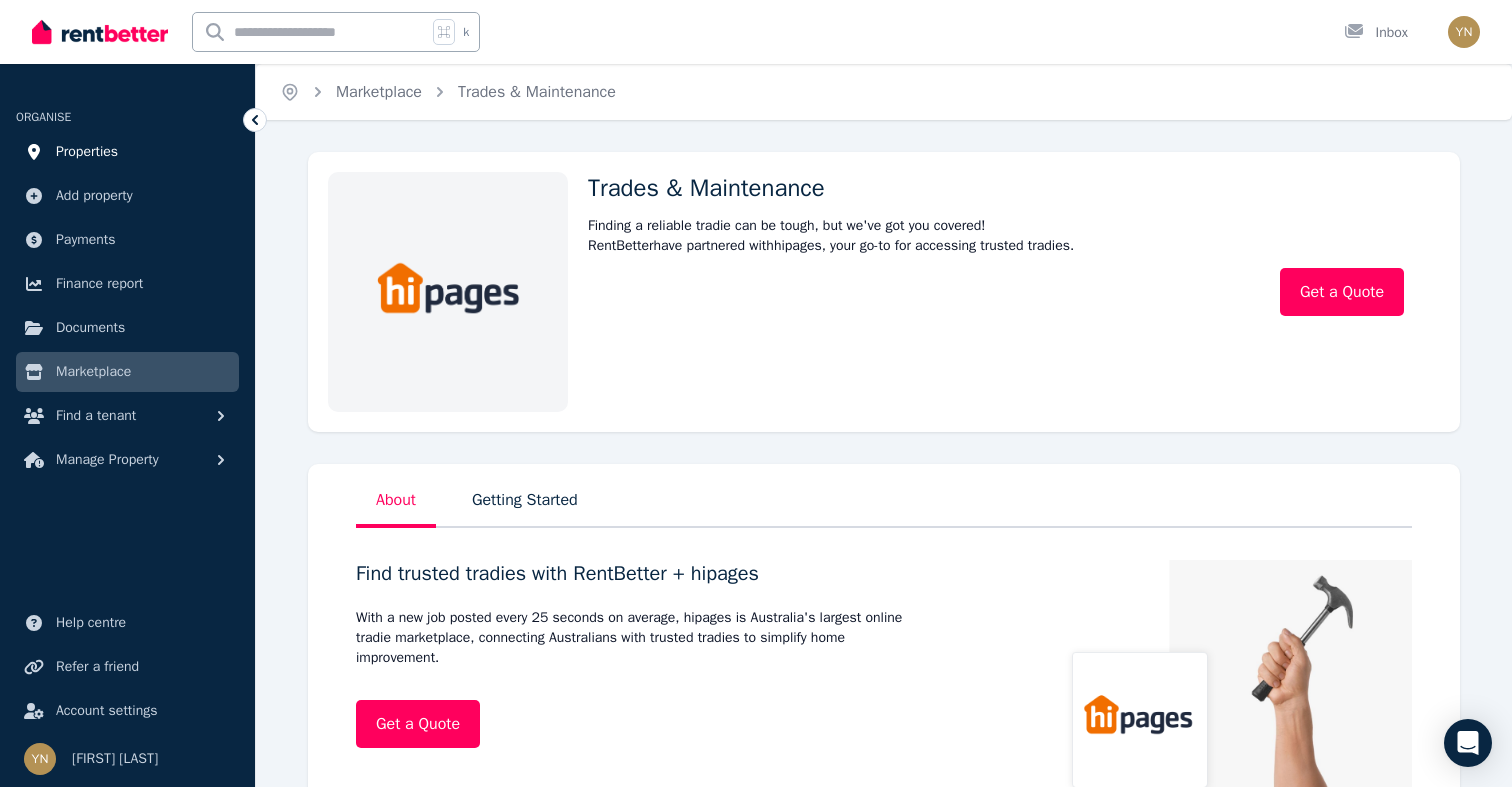 scroll, scrollTop: 0, scrollLeft: 0, axis: both 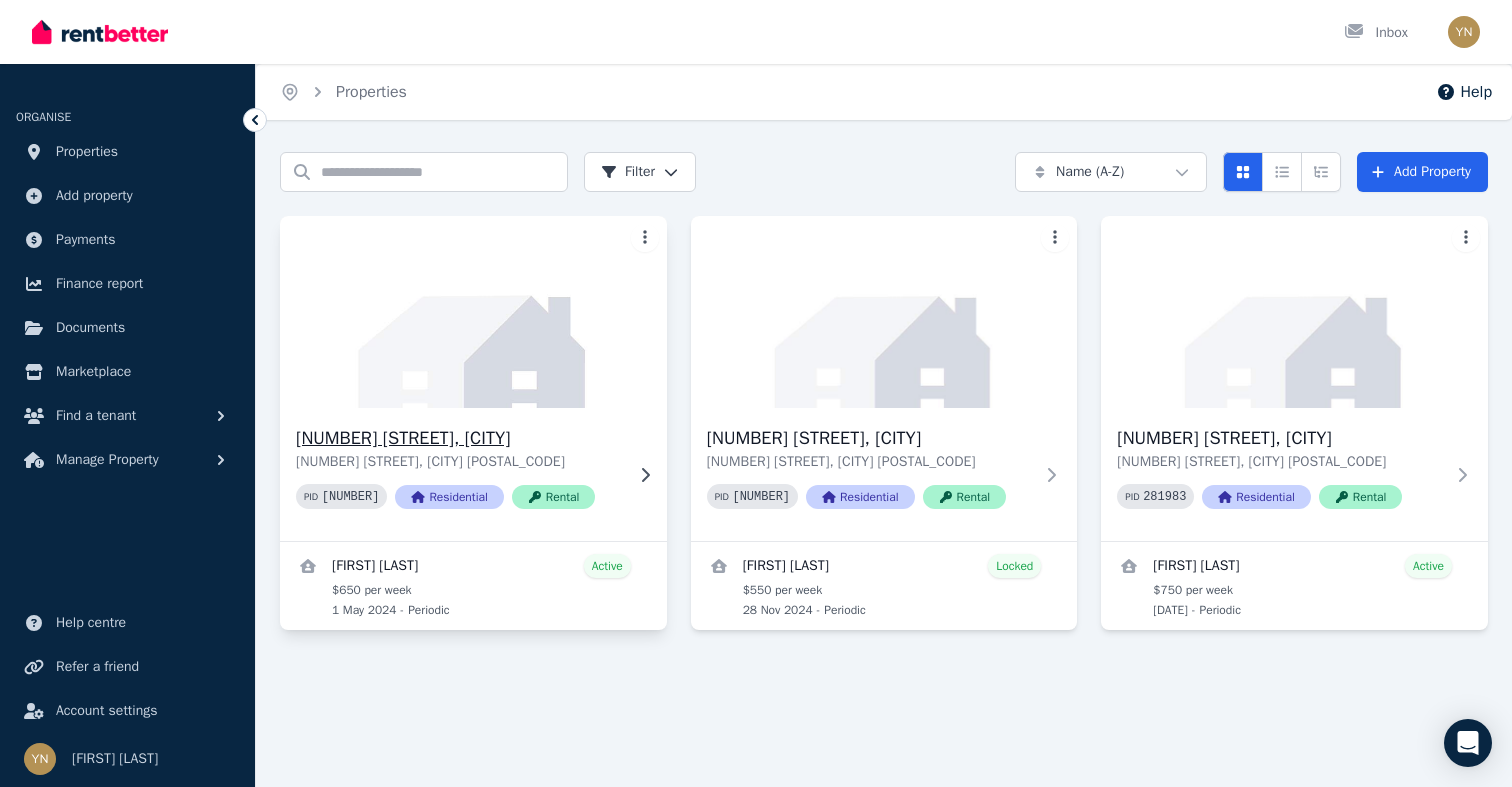 click at bounding box center [473, 312] 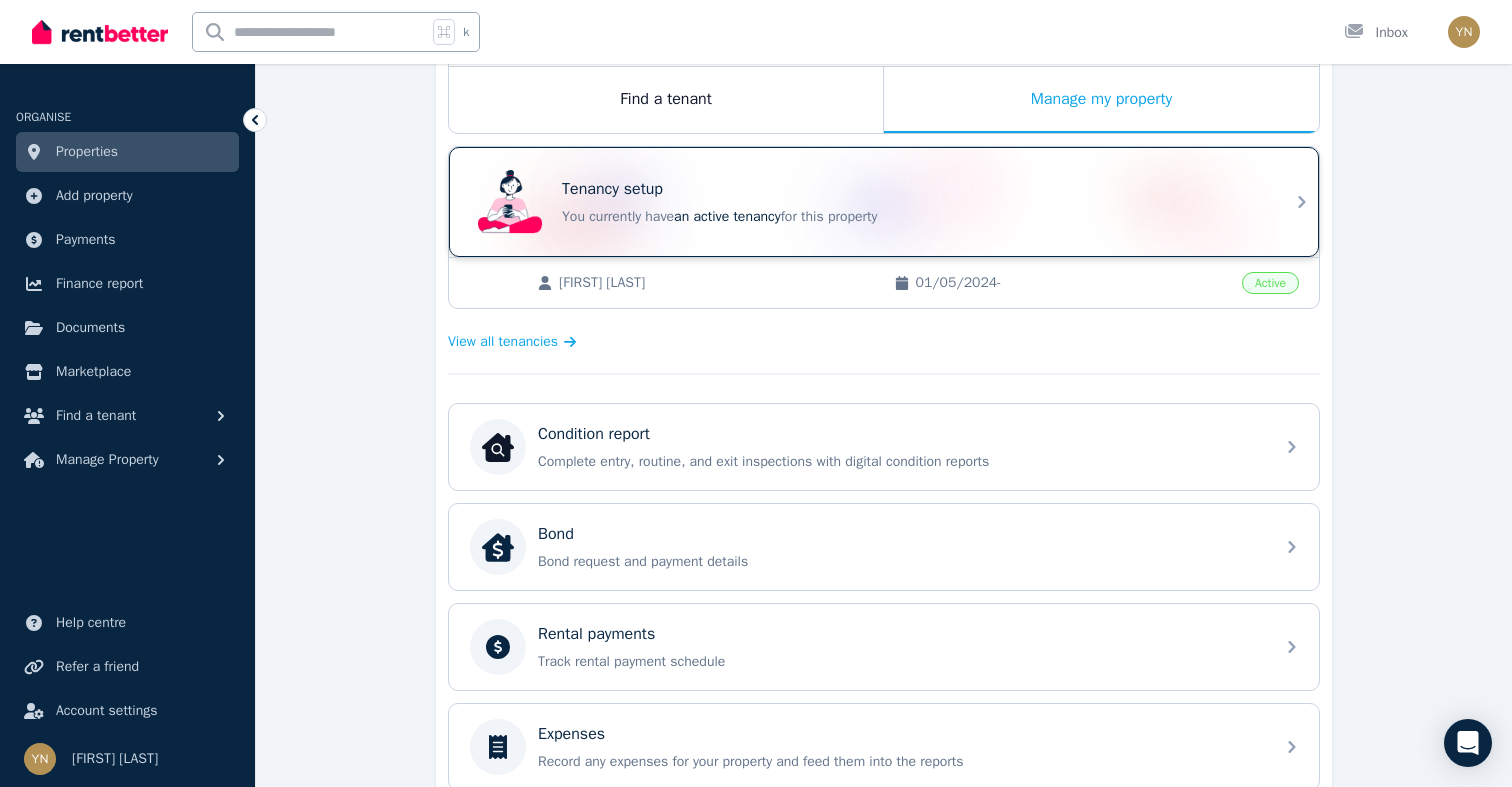 scroll, scrollTop: 572, scrollLeft: 0, axis: vertical 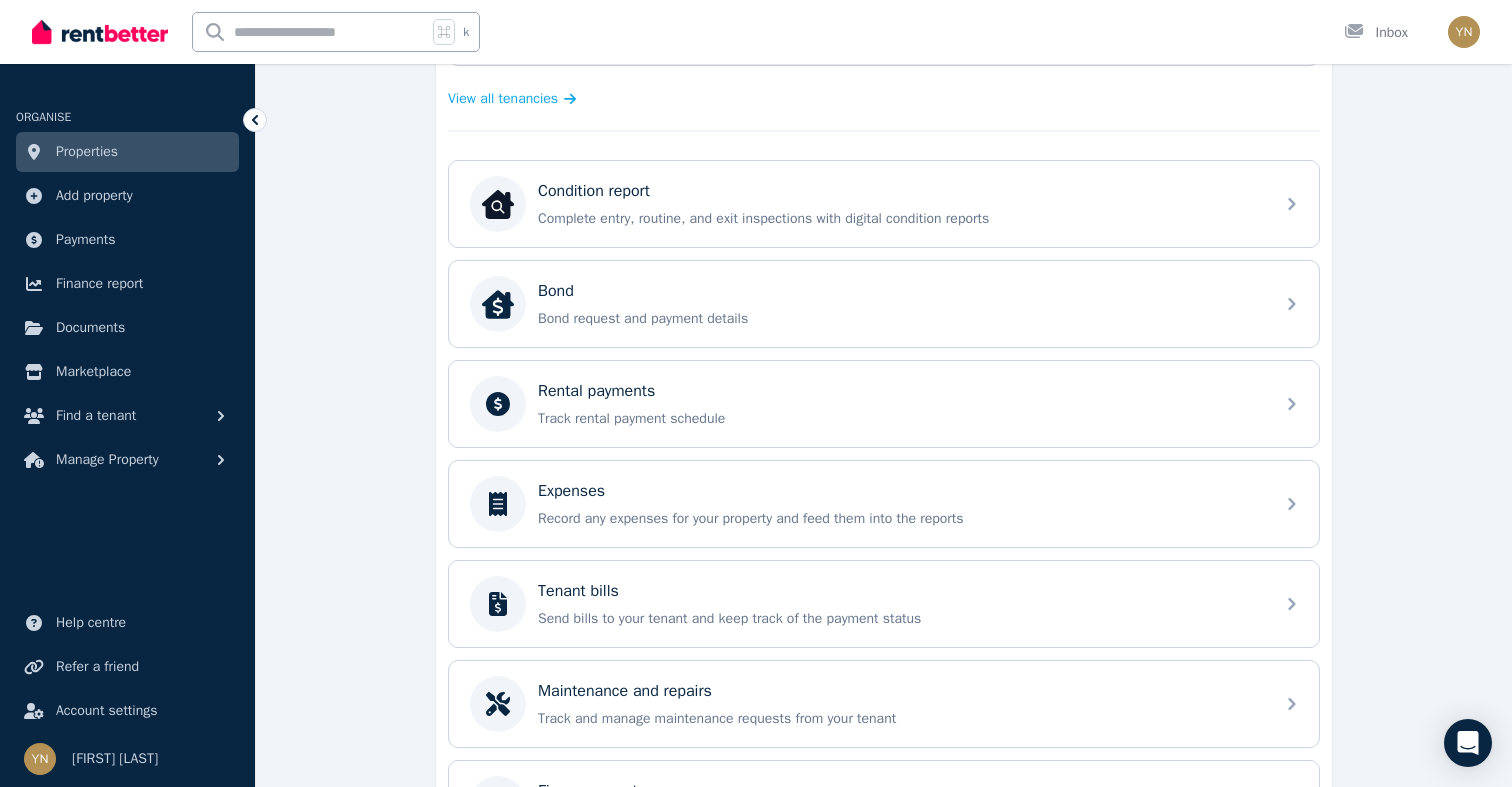 click on "Expenses Record any expenses for your property and feed them into the reports" at bounding box center [884, 504] 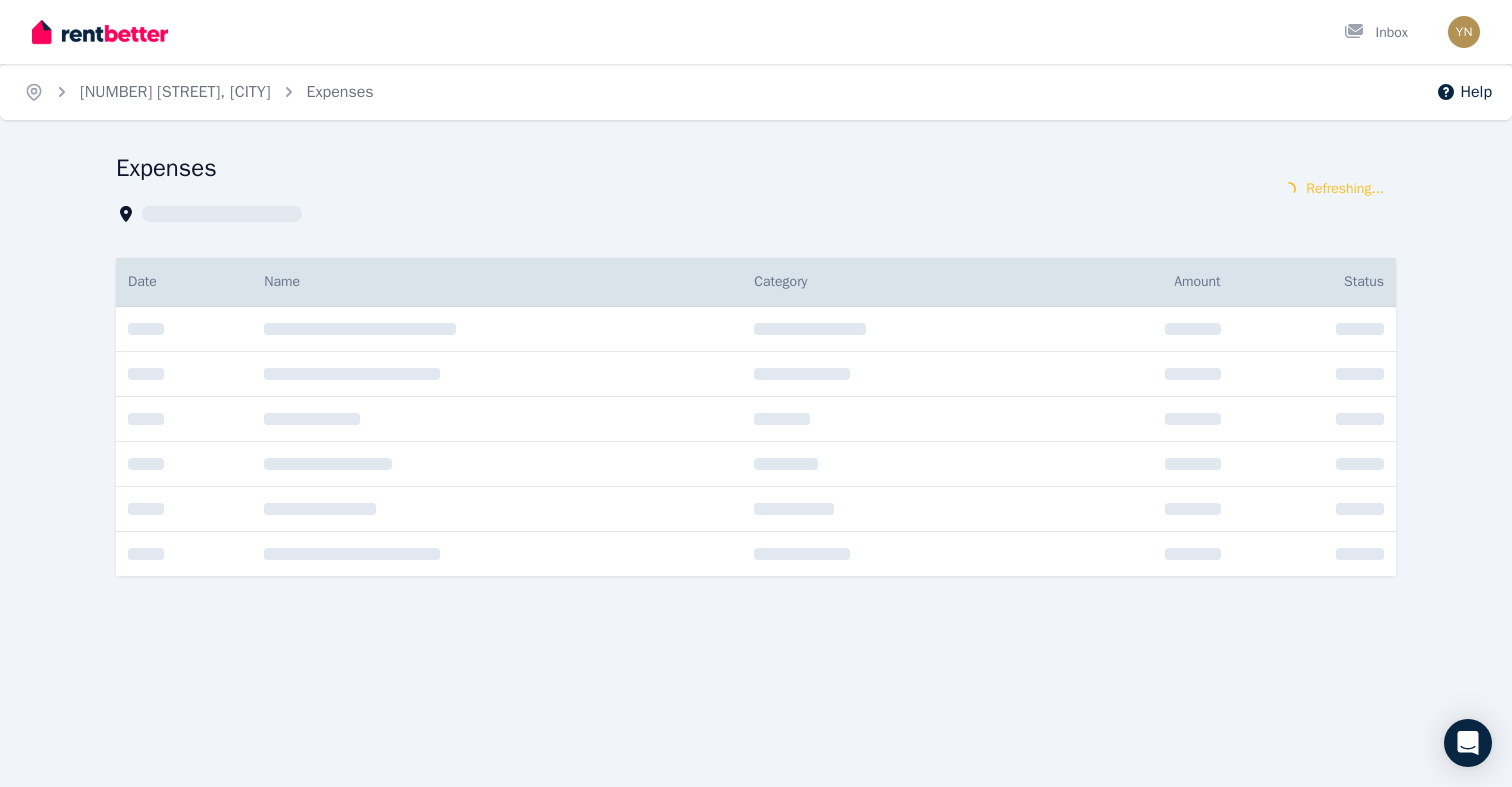 scroll, scrollTop: 0, scrollLeft: 0, axis: both 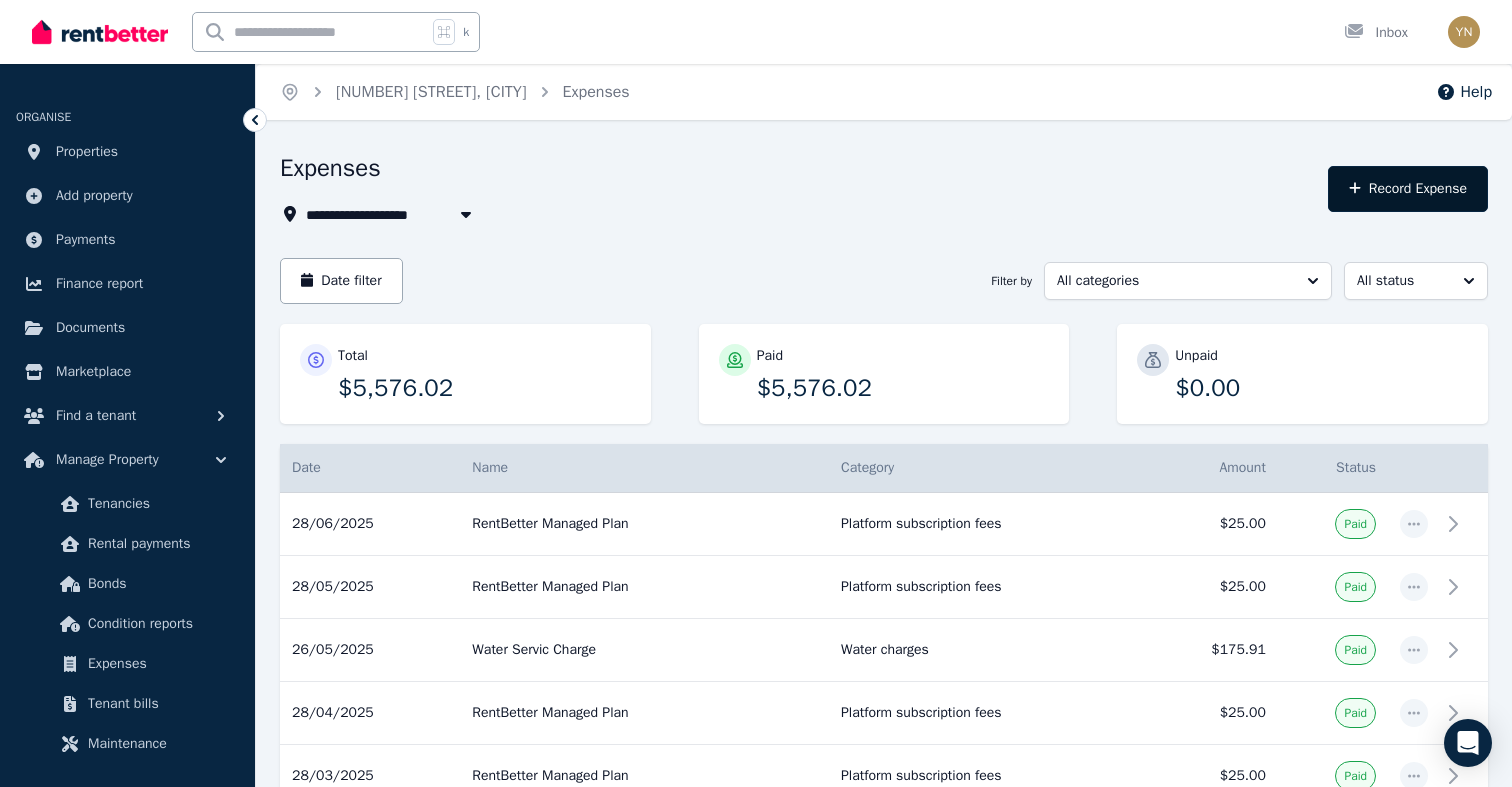 click on "Record Expense" at bounding box center (1408, 189) 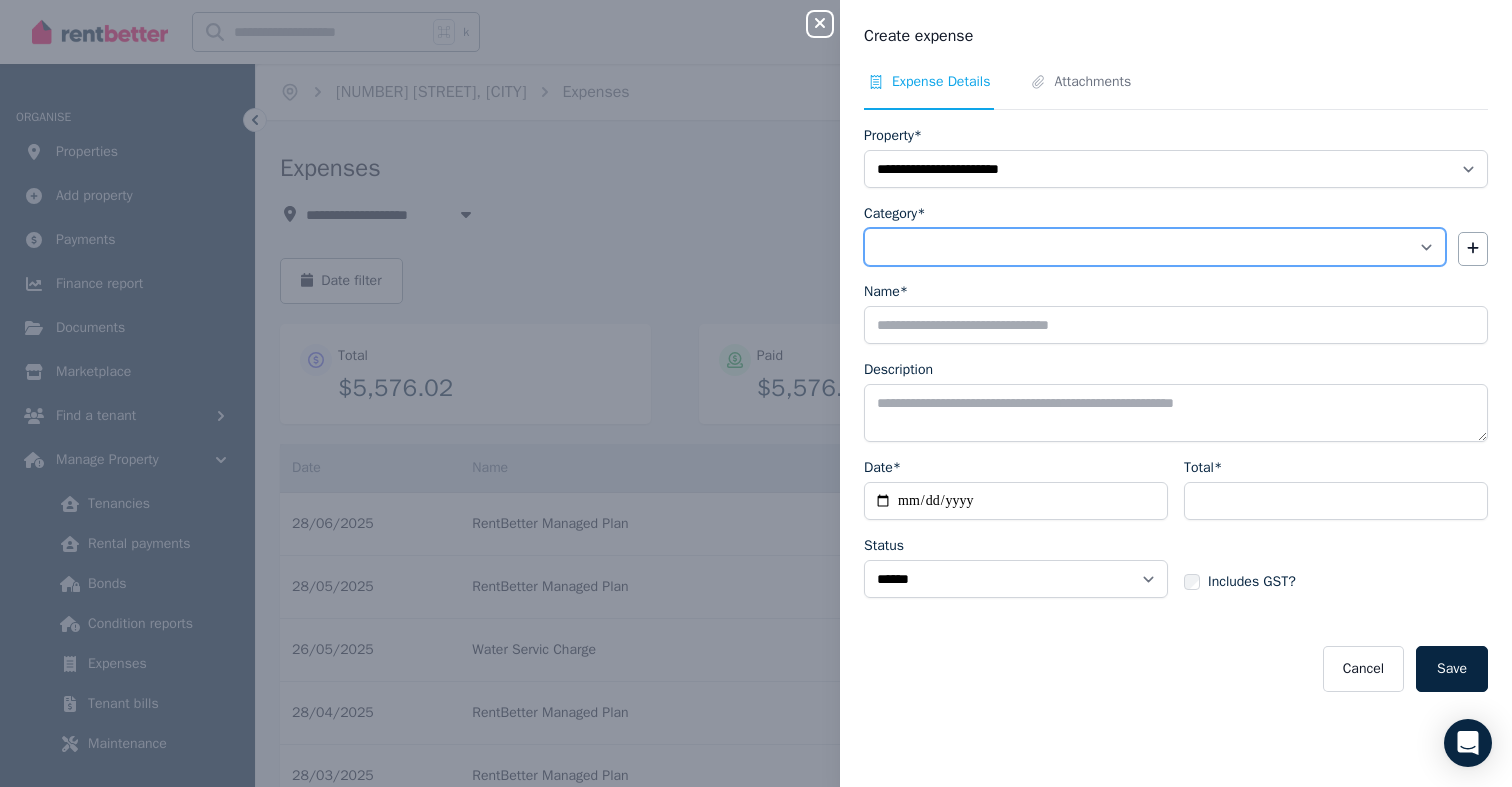 click on "**********" at bounding box center (1155, 247) 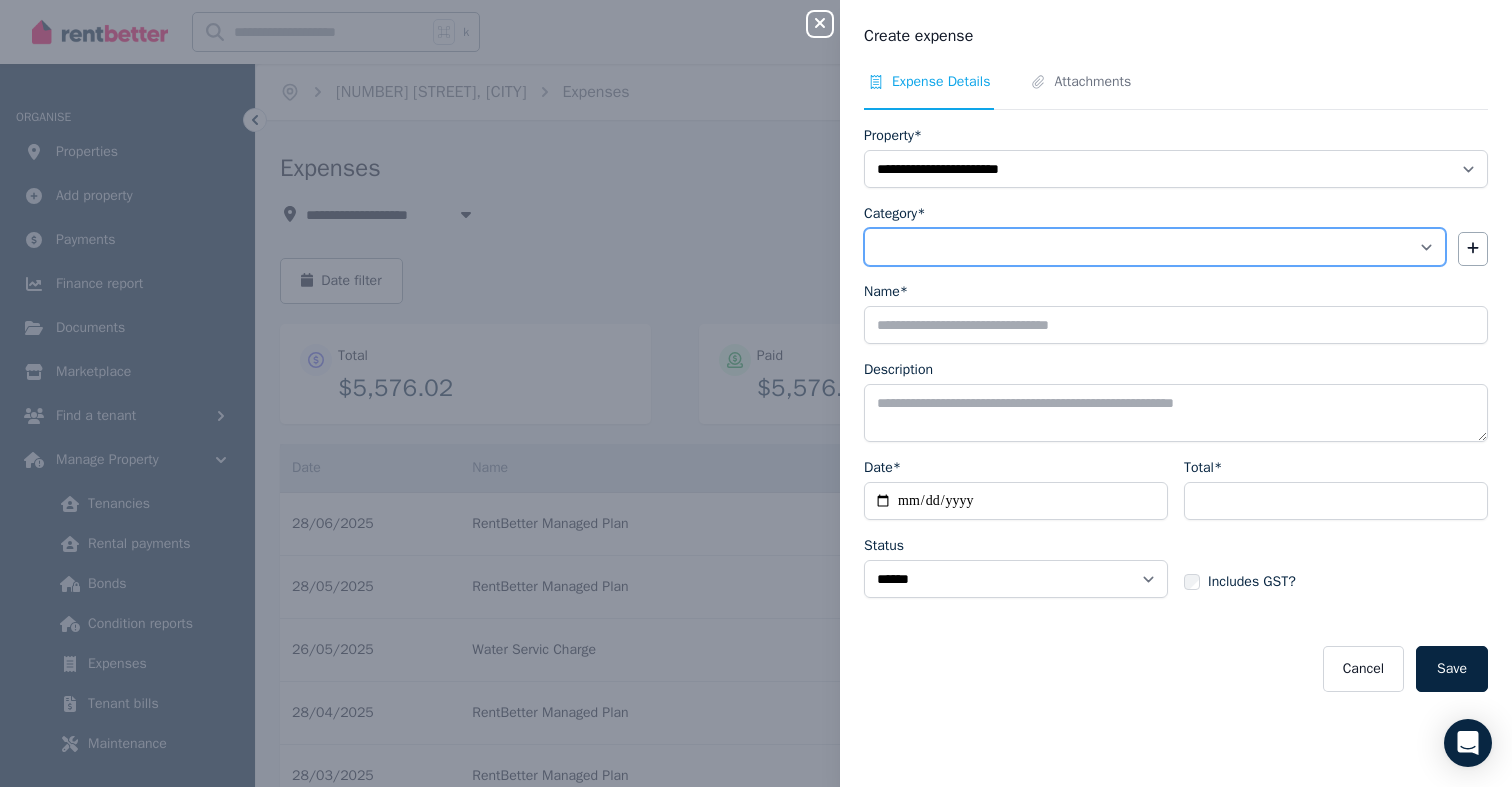 select on "**********" 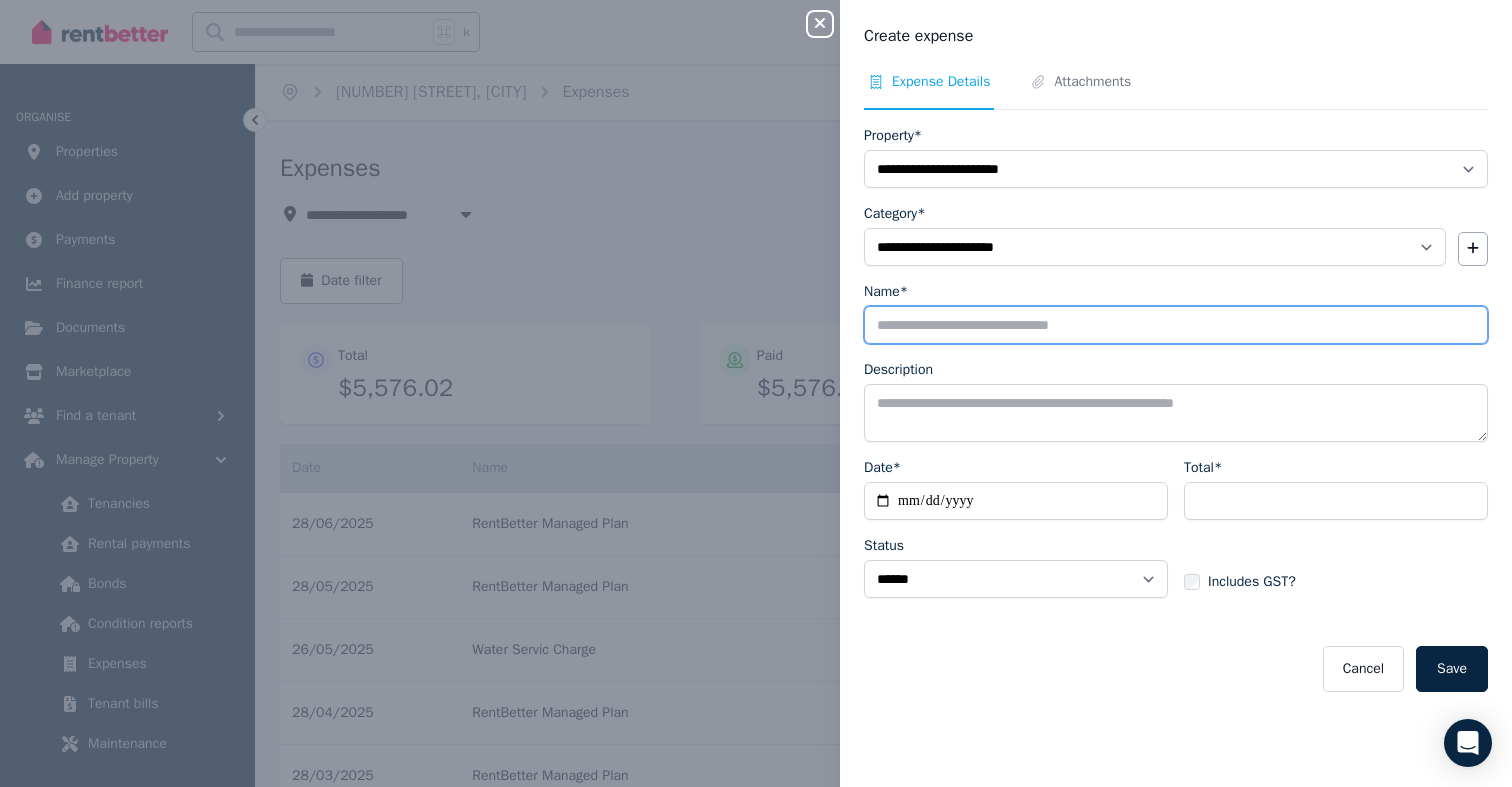 click on "Name*" at bounding box center [1176, 325] 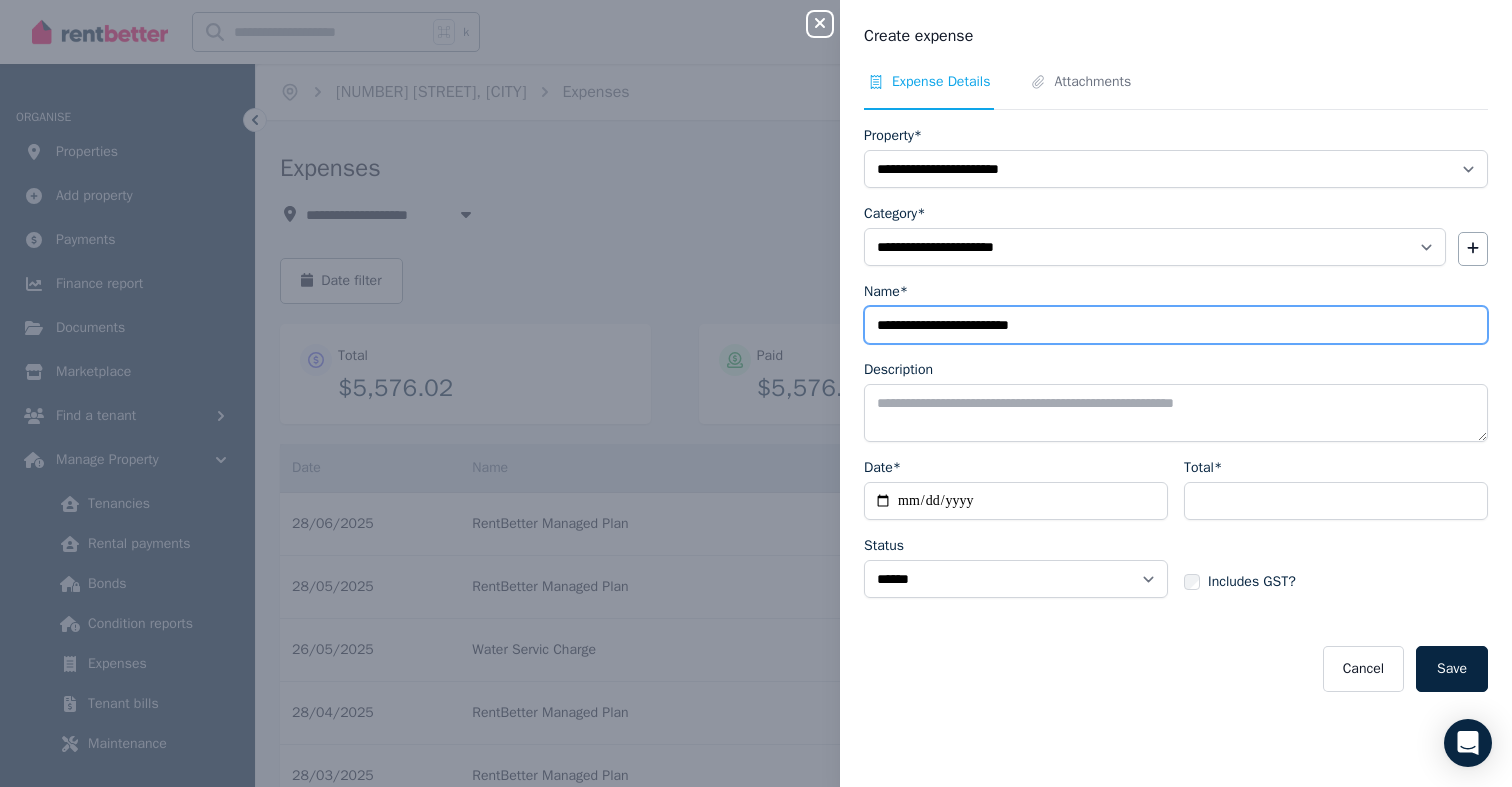 type on "**********" 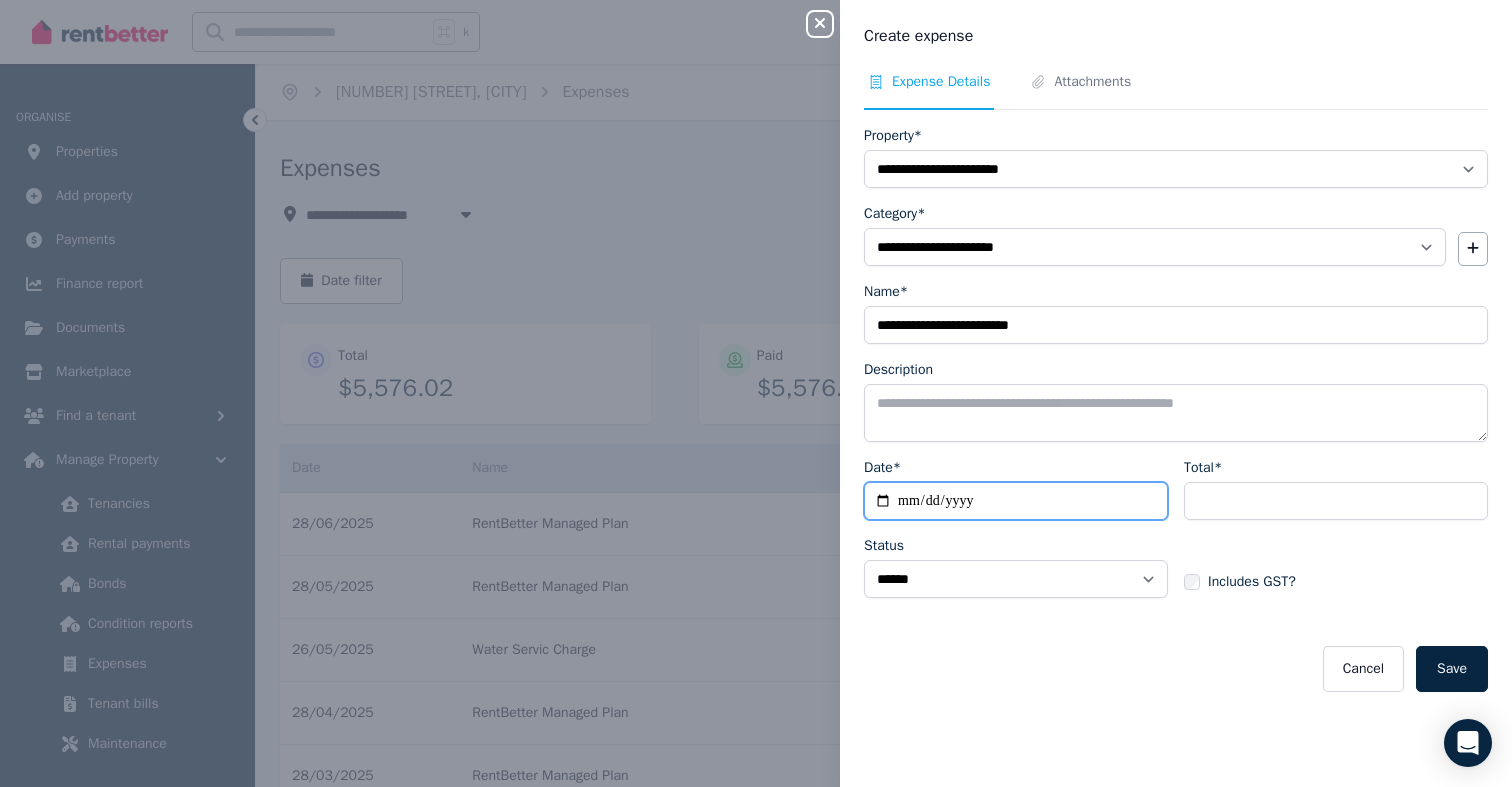 click on "Date*" at bounding box center [1016, 501] 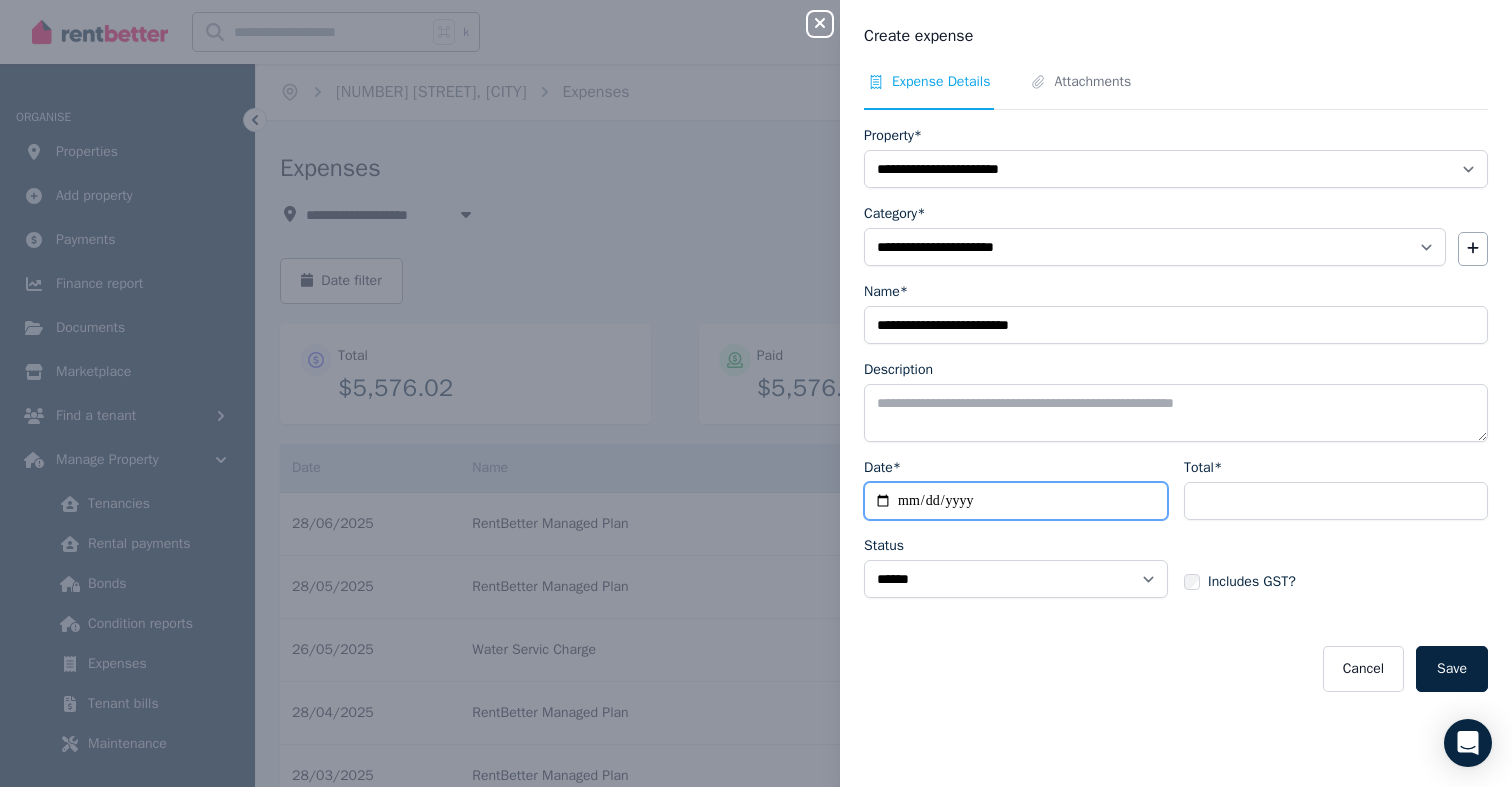 type on "**********" 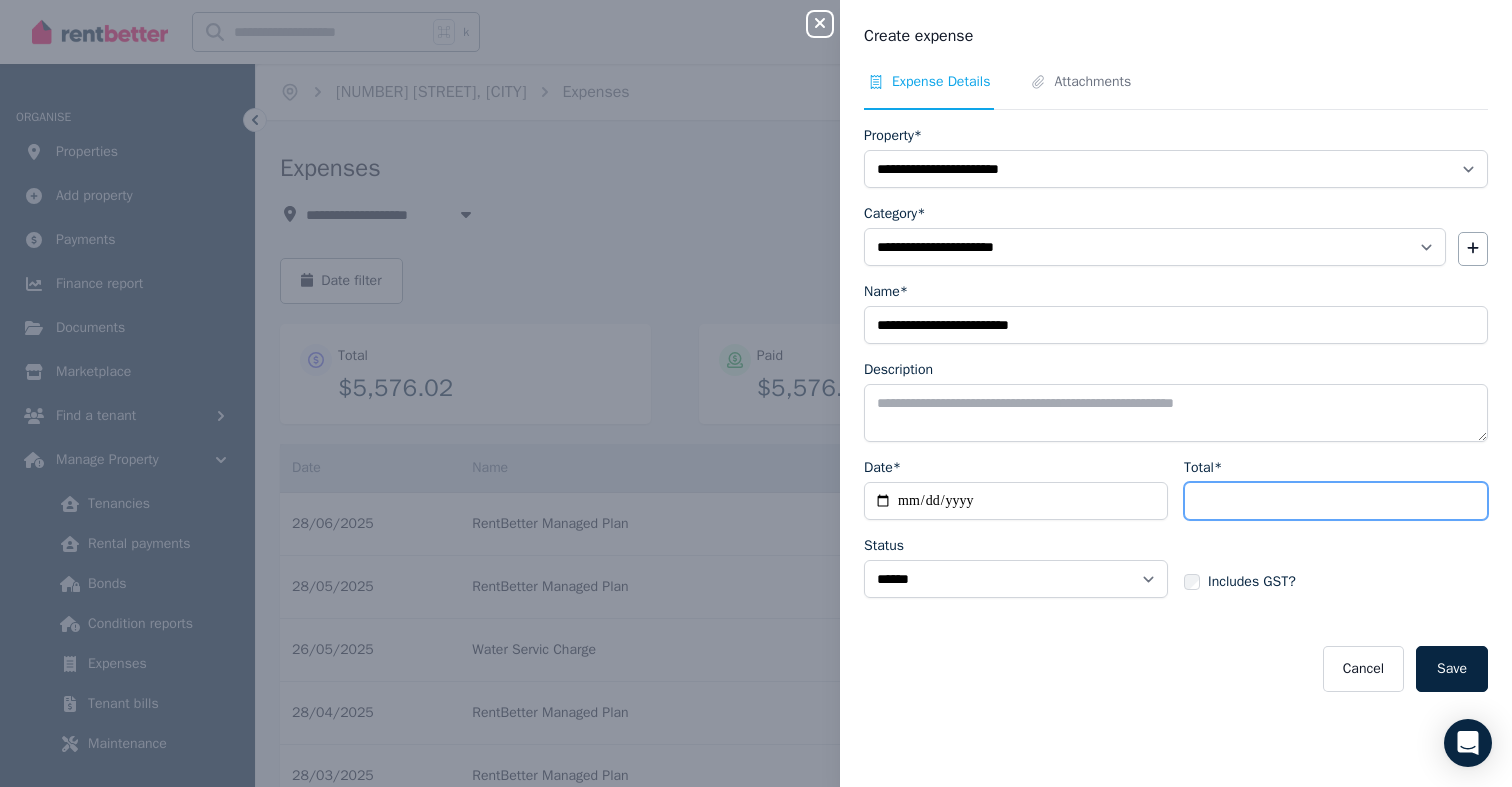 click on "Total*" at bounding box center (1336, 501) 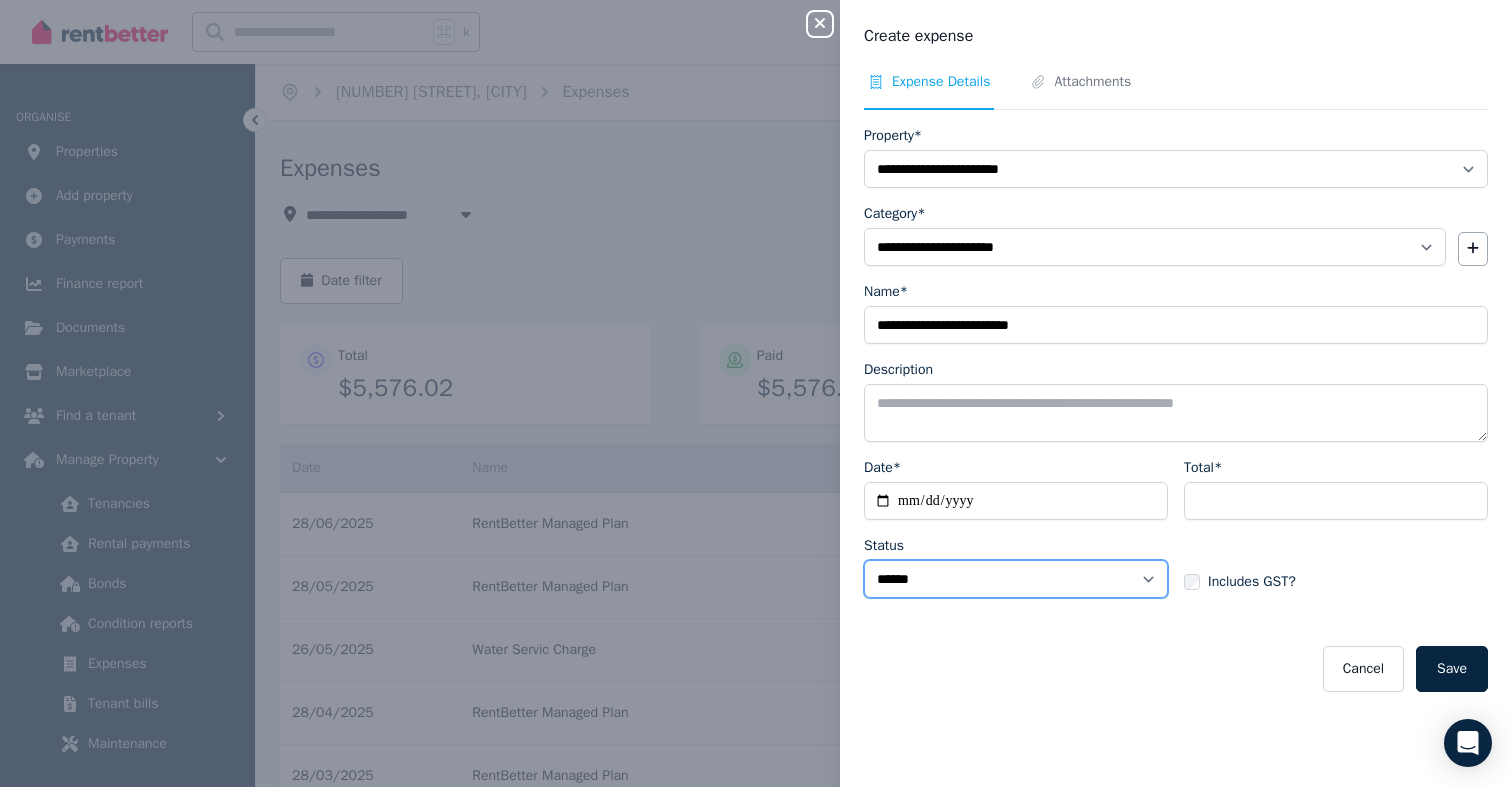 click on "****** ****" at bounding box center (1016, 579) 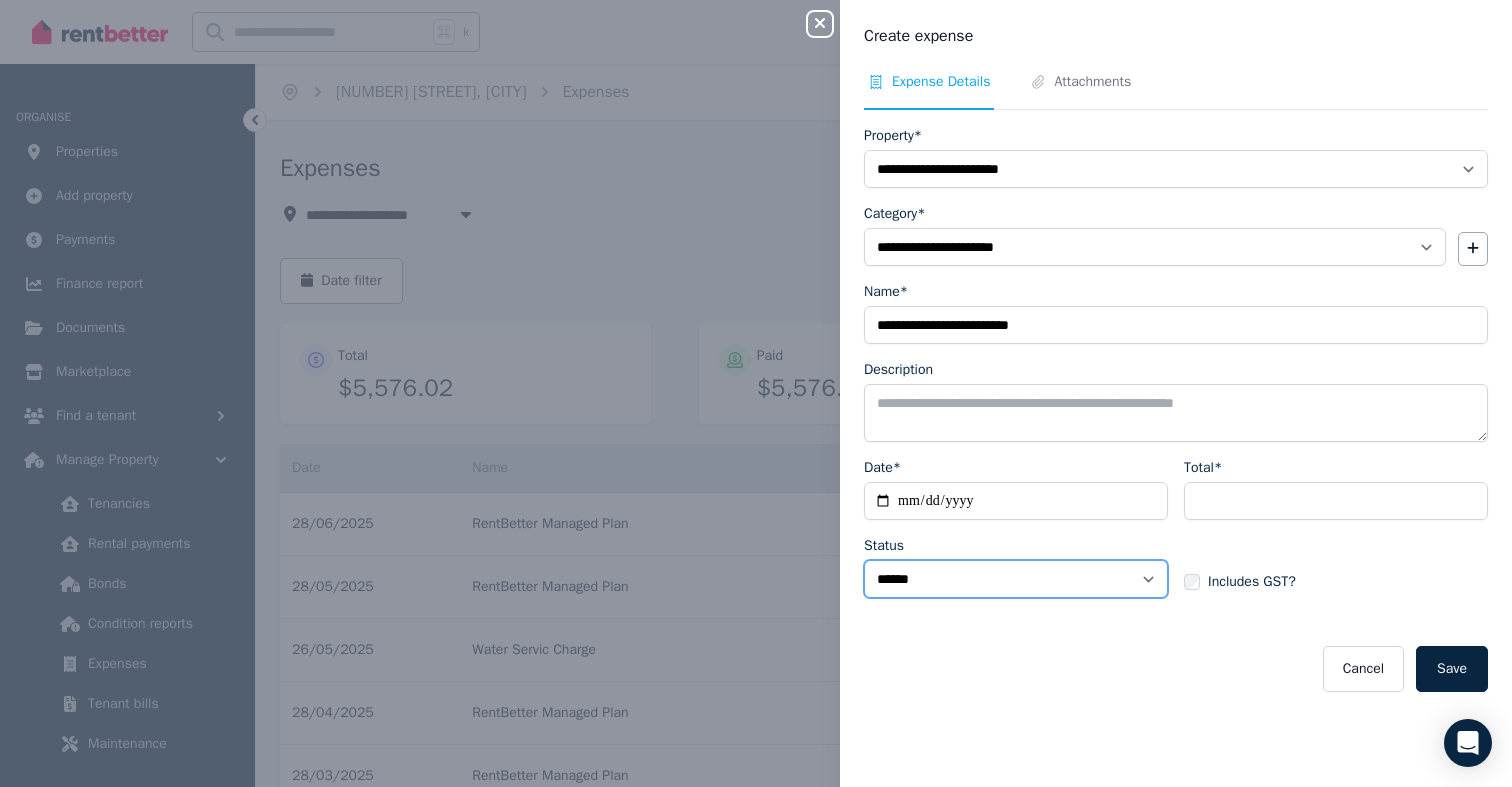 select on "**********" 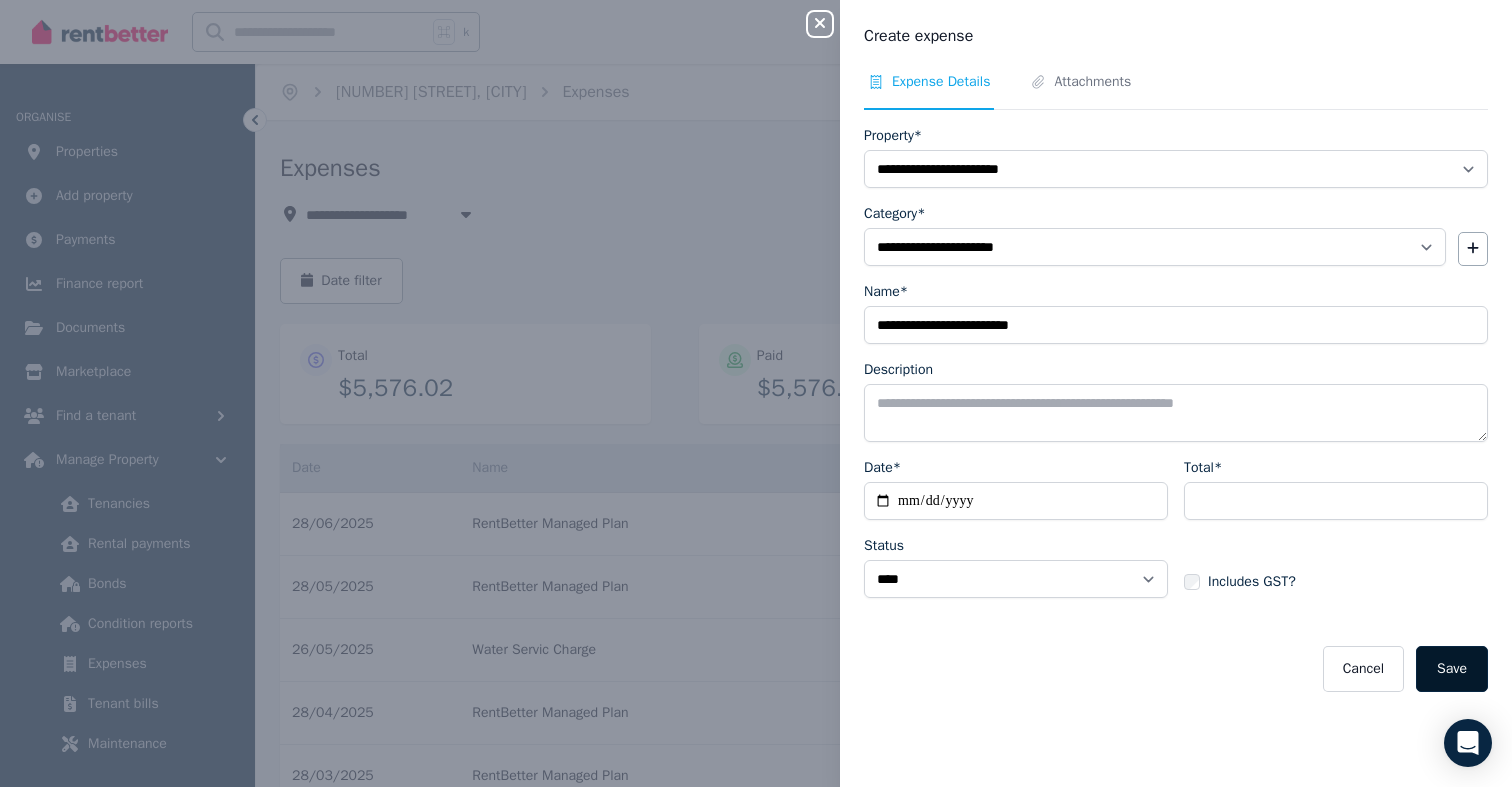 click on "Save" at bounding box center (1452, 669) 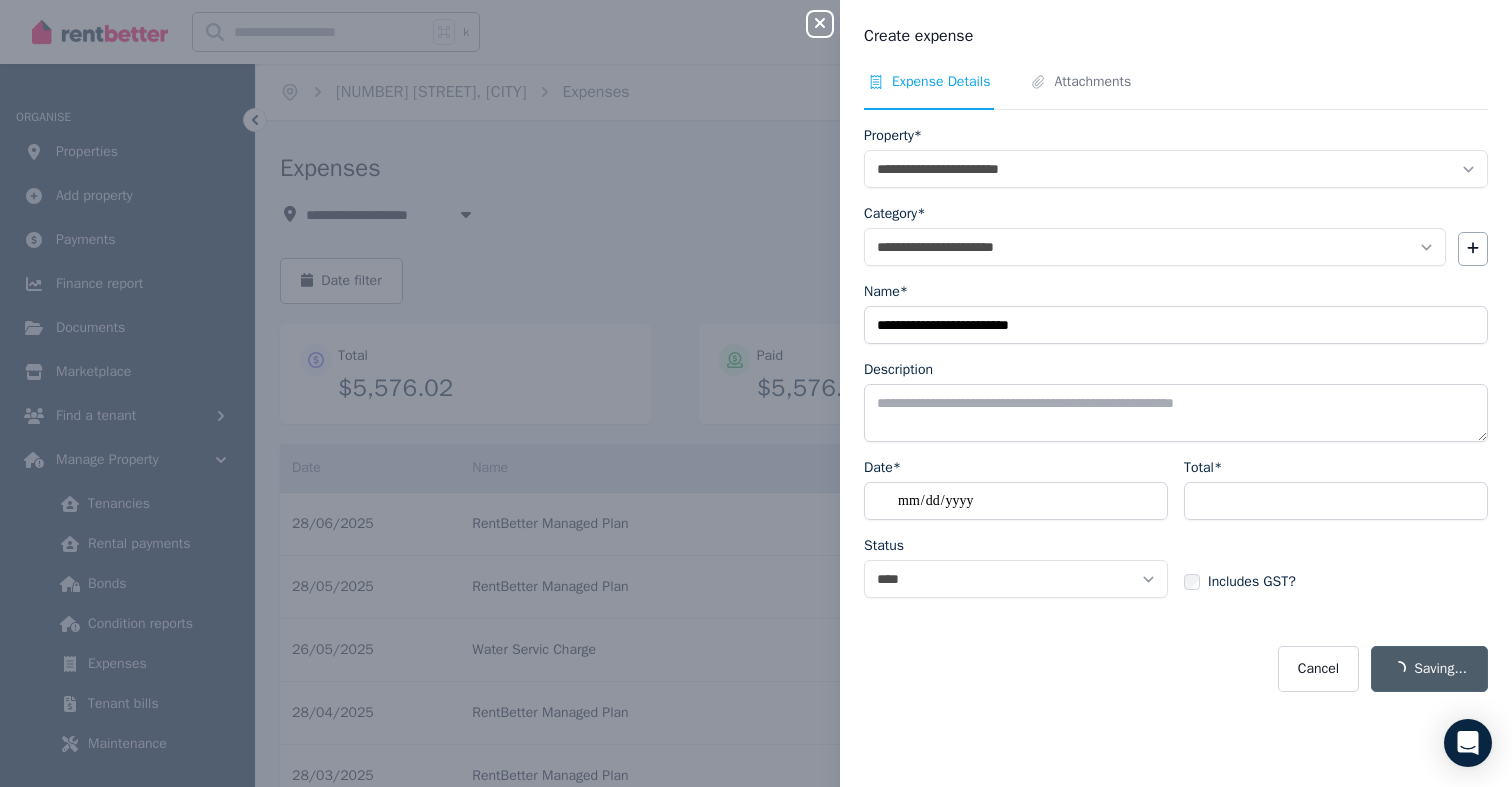 select on "**********" 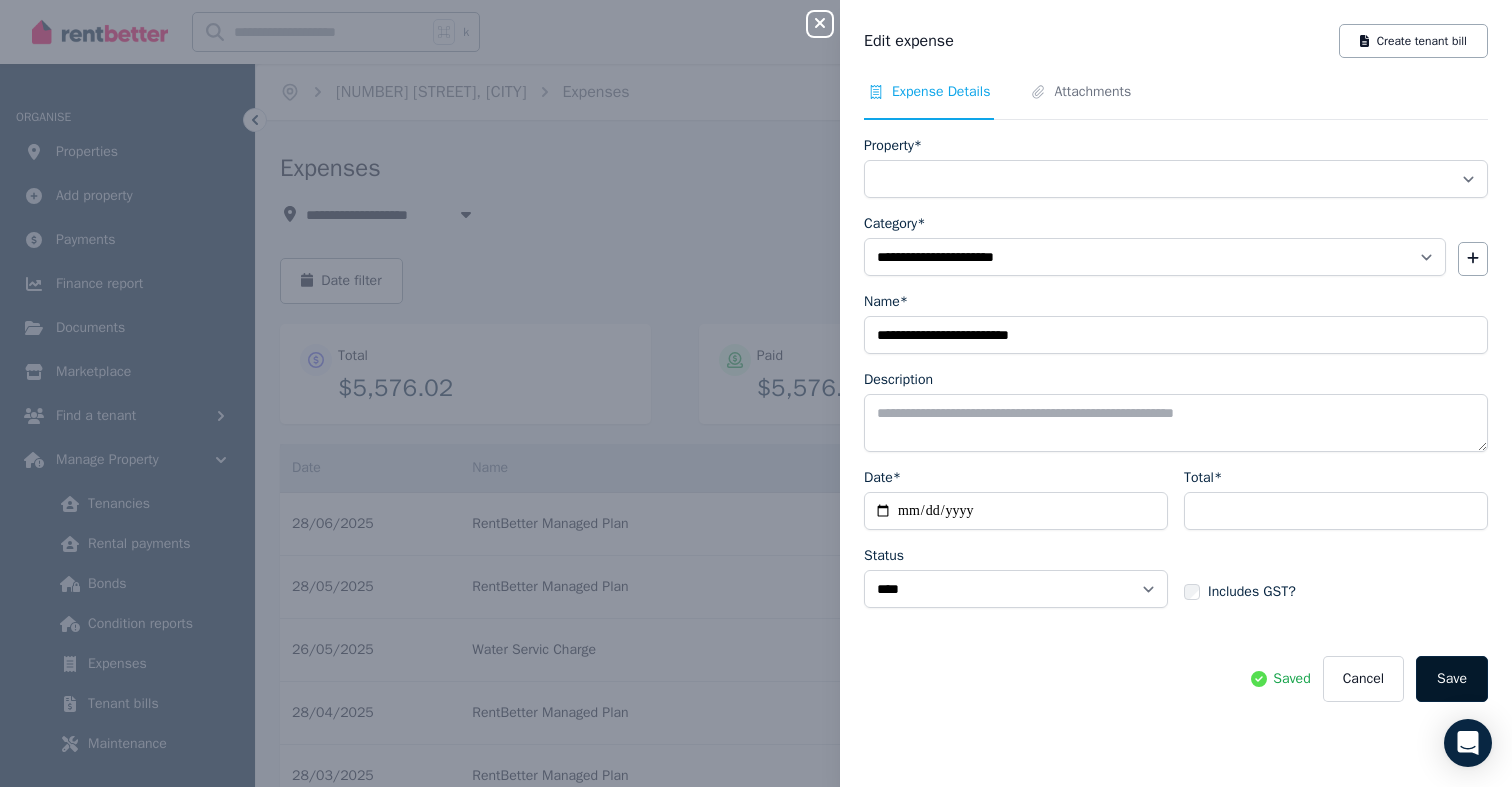 select on "**********" 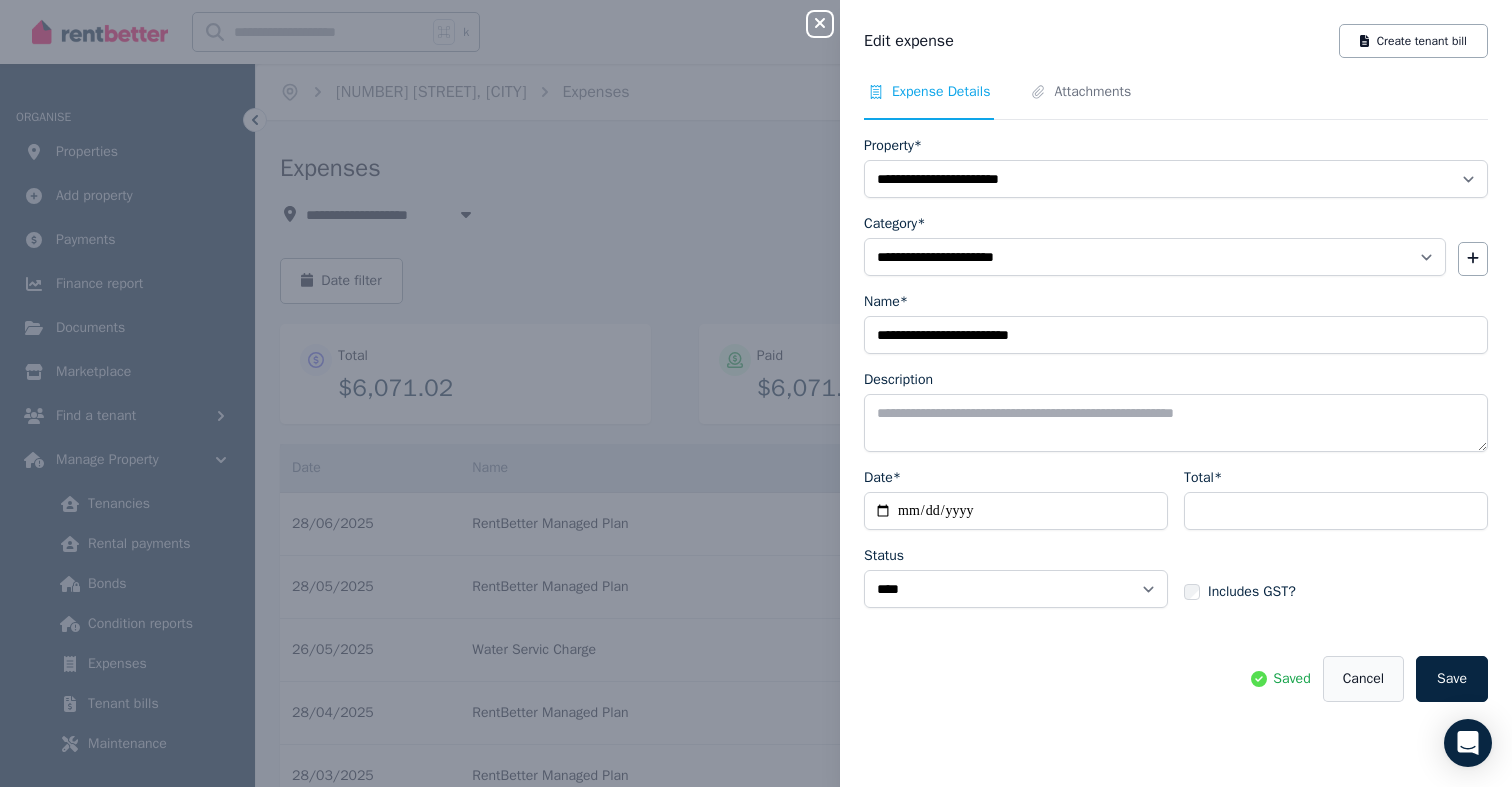 click on "Cancel" at bounding box center (1363, 679) 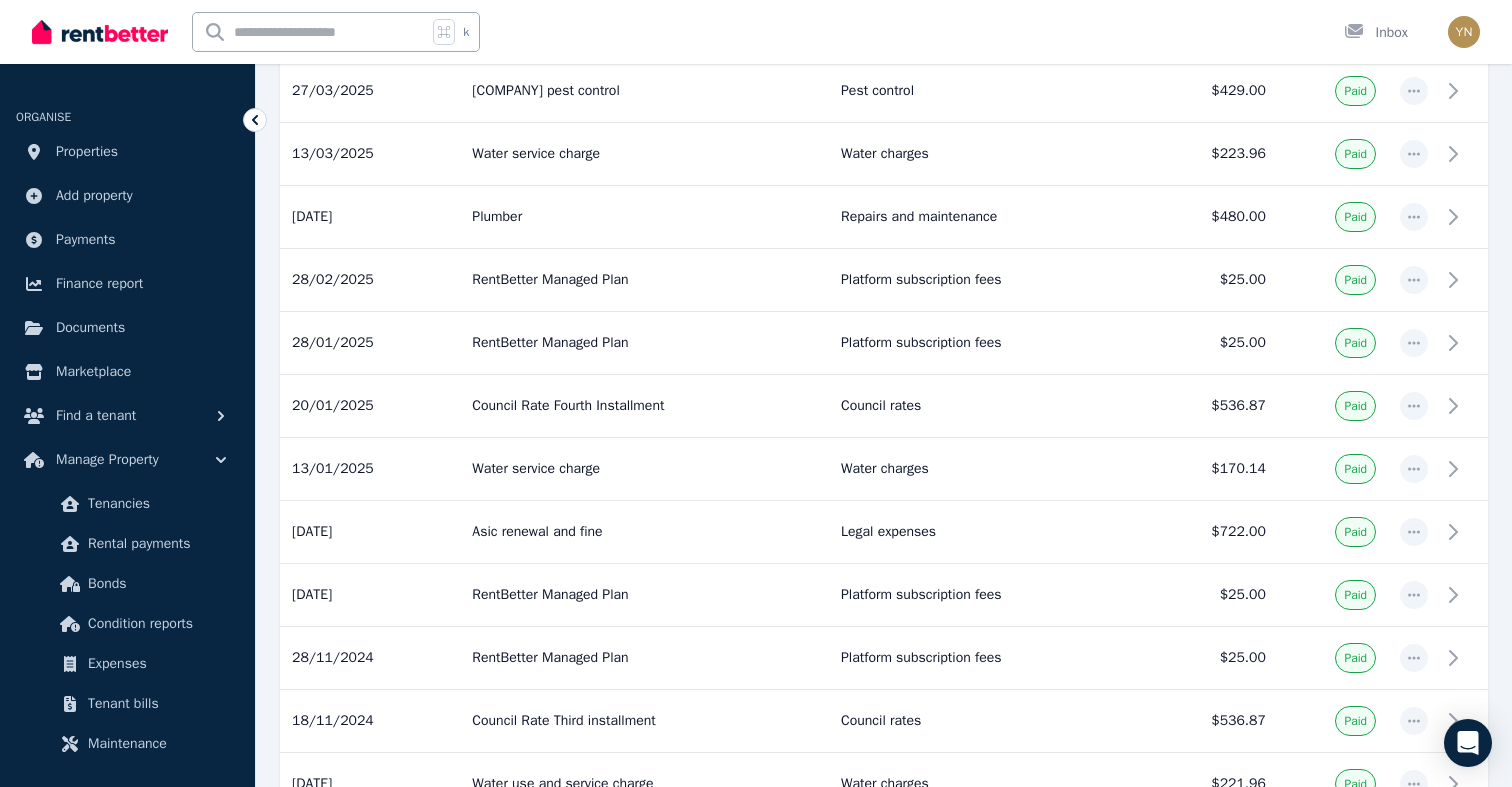 scroll, scrollTop: 0, scrollLeft: 0, axis: both 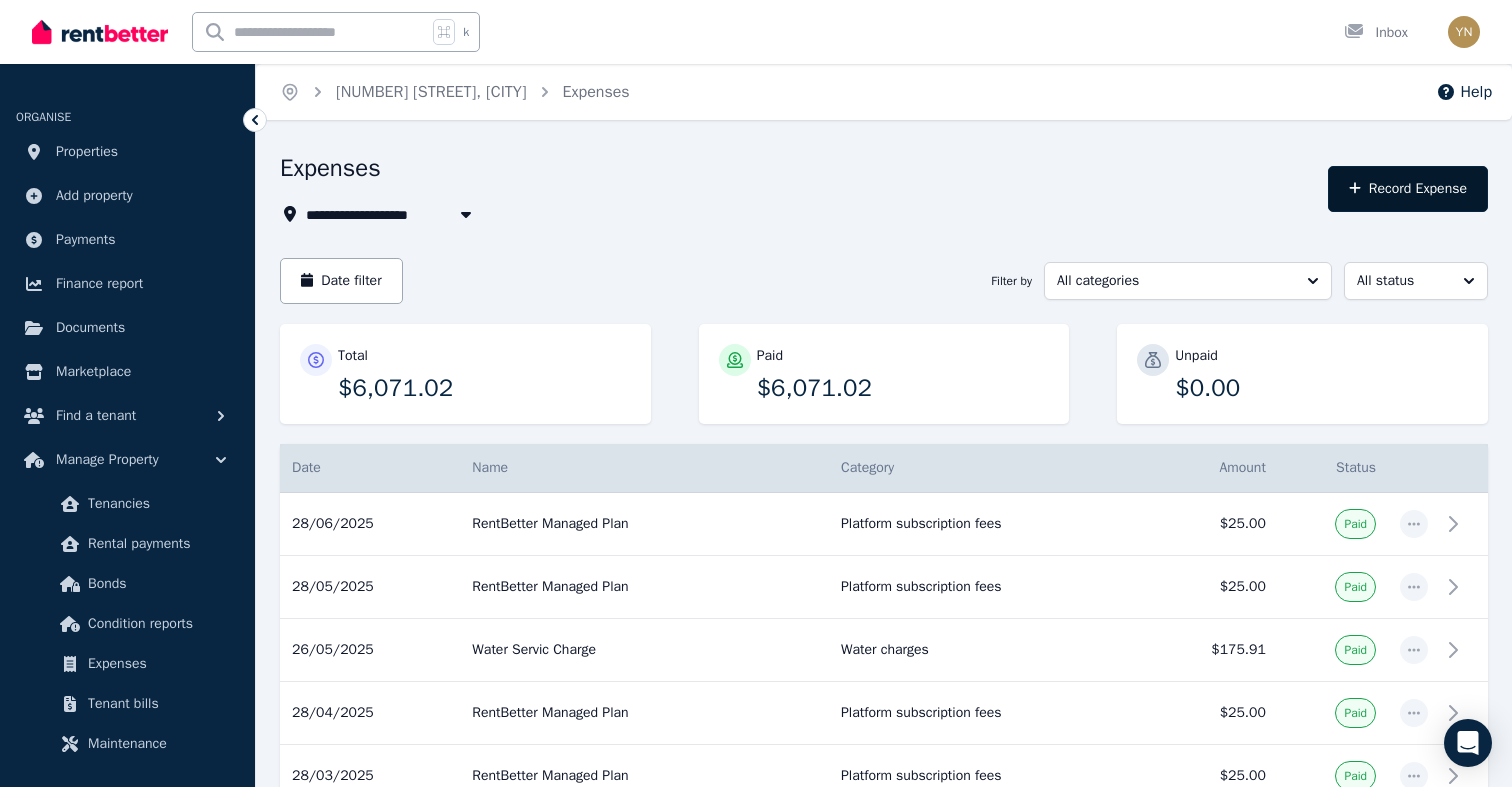 click on "Record Expense" at bounding box center [1408, 189] 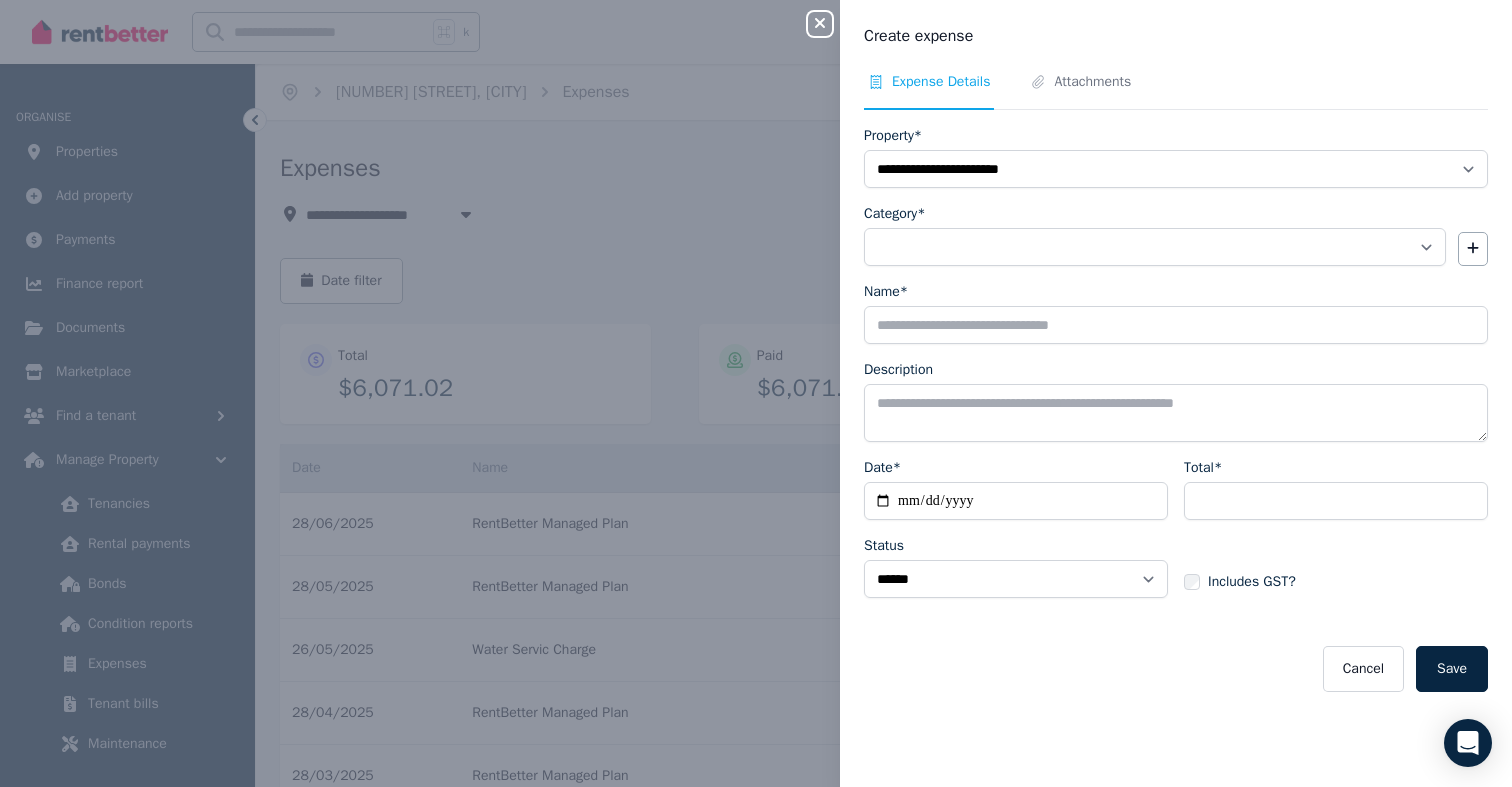 click on "**********" at bounding box center [1155, 235] 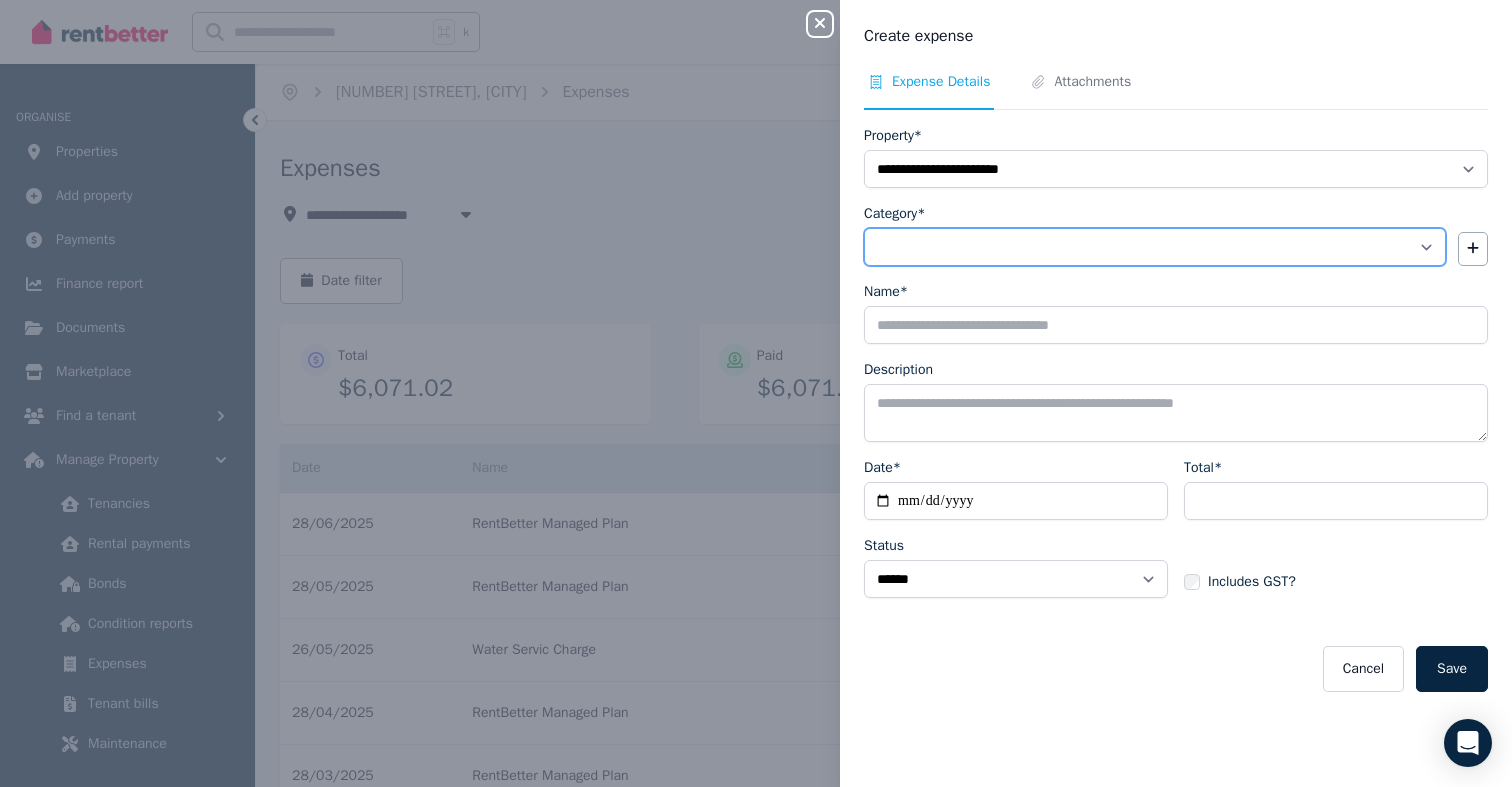 click on "**********" at bounding box center [1155, 247] 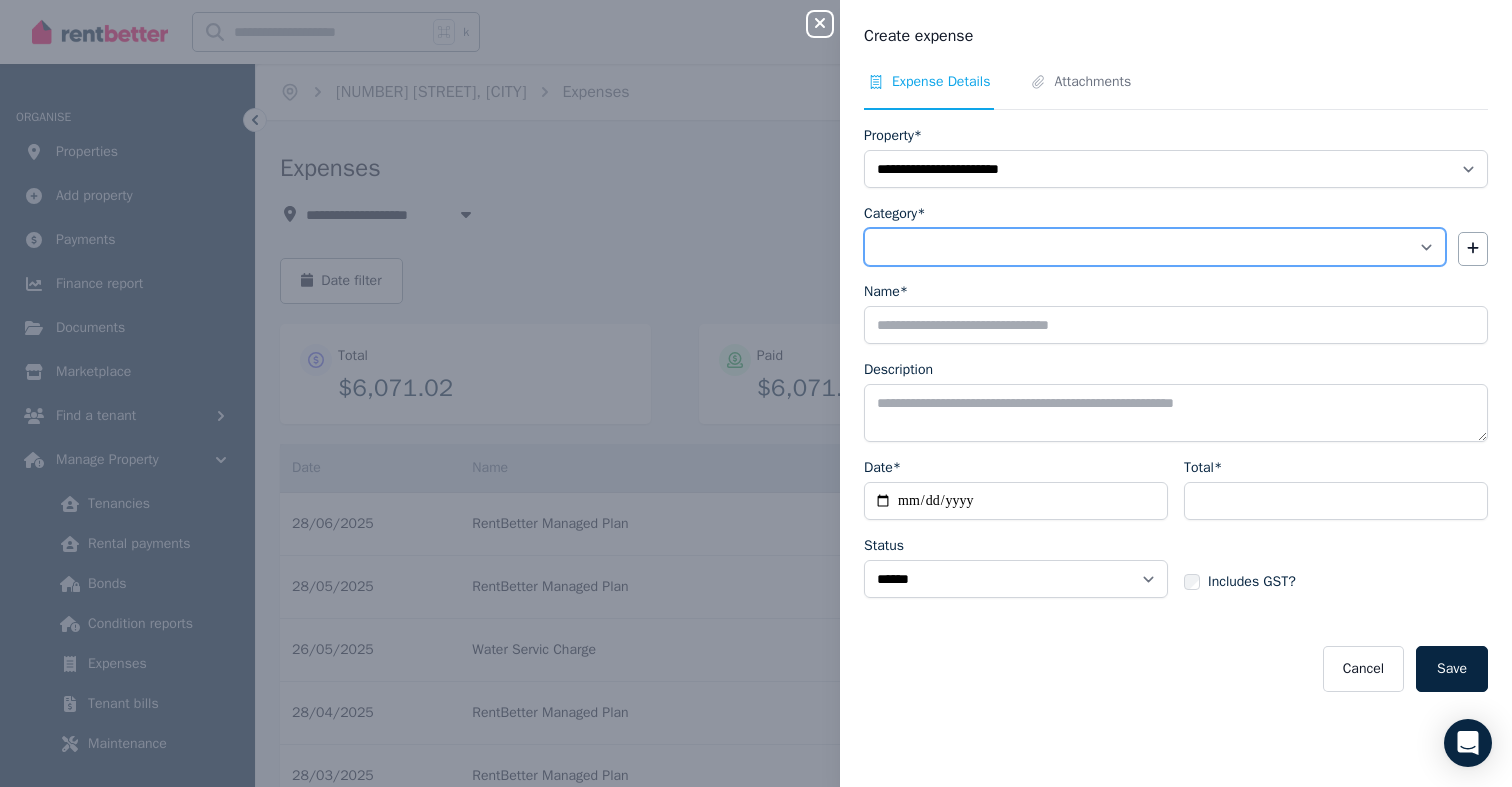 select on "**********" 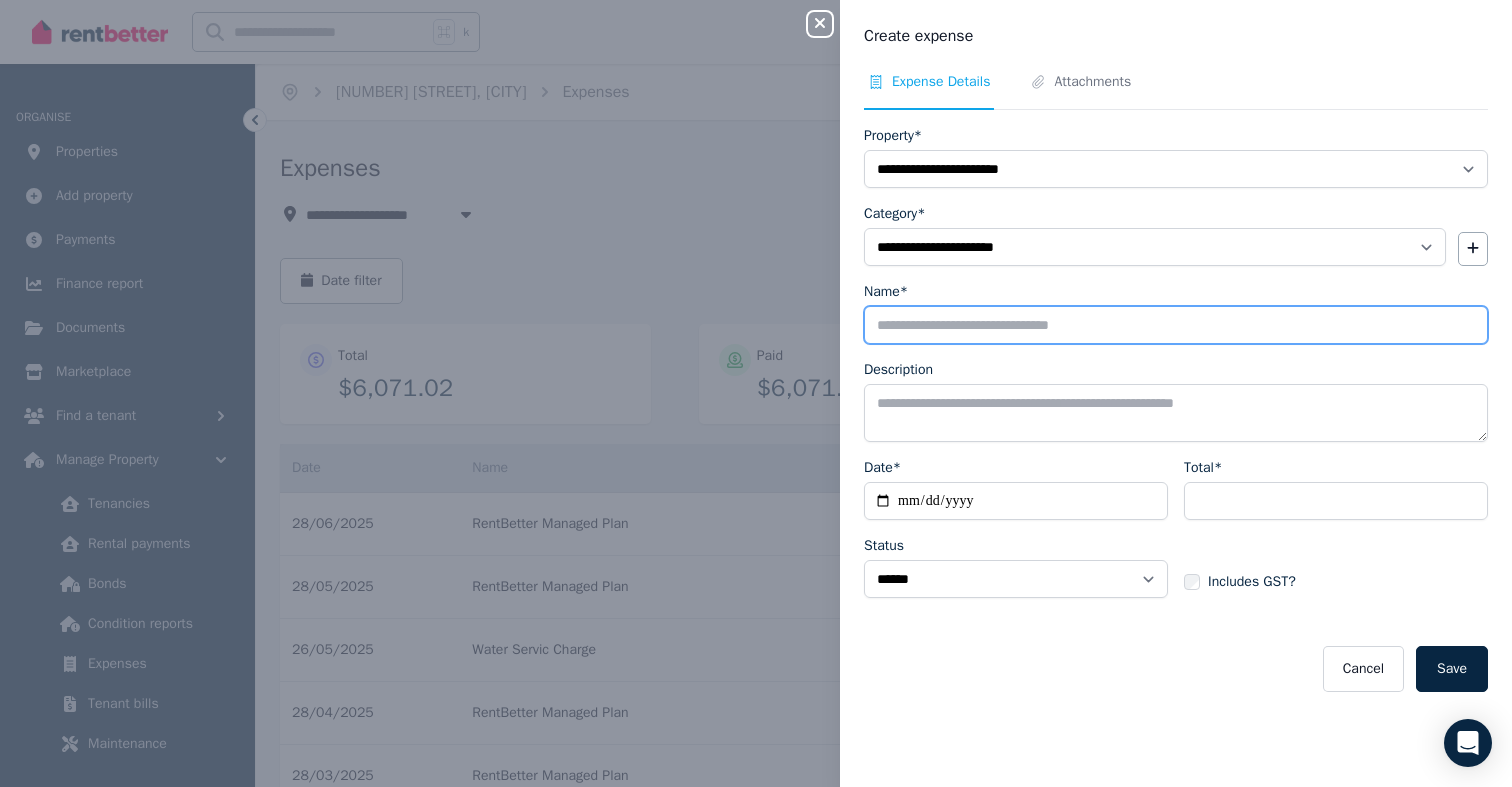 click on "Name*" at bounding box center [1176, 325] 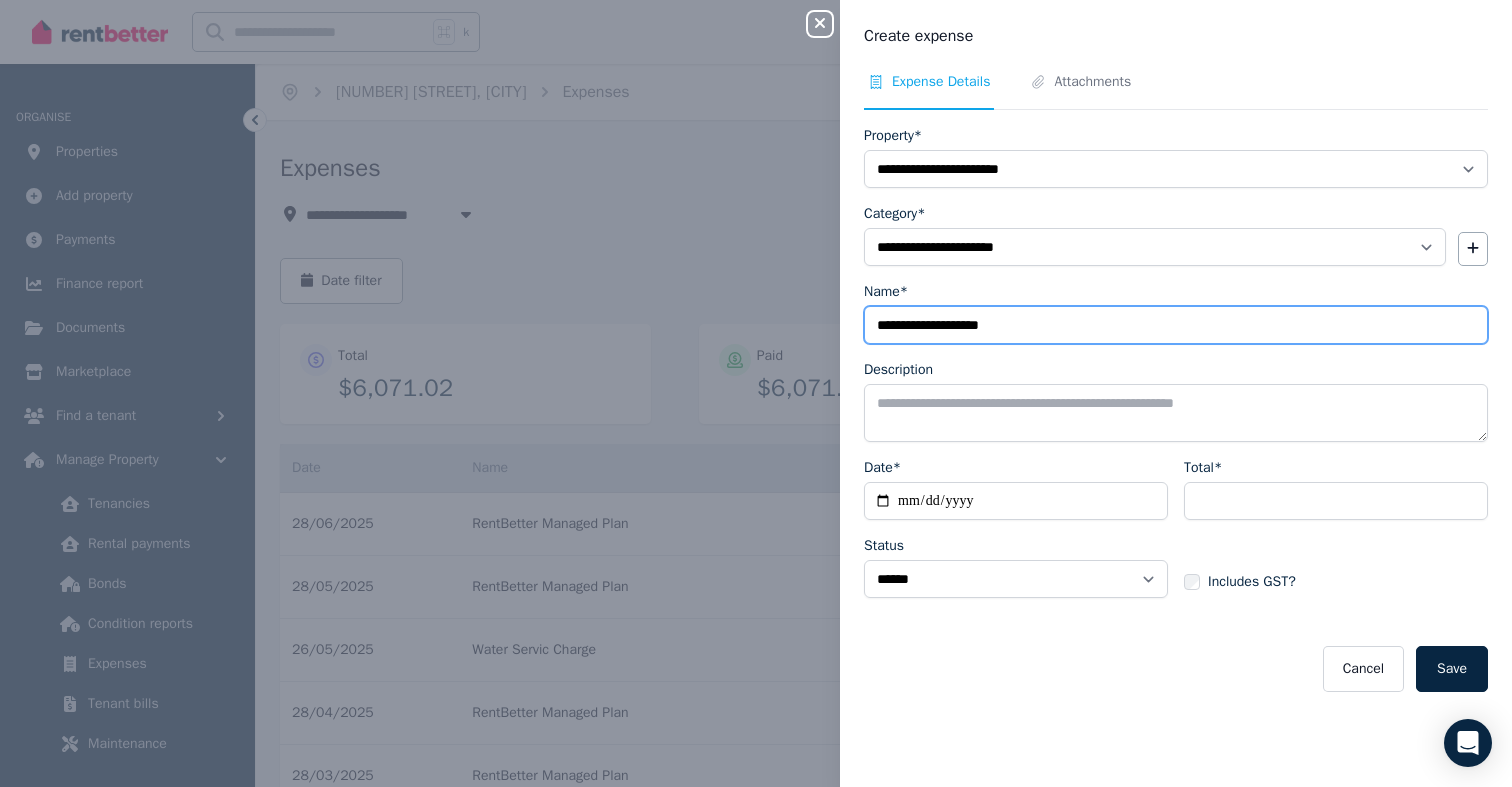 type on "**********" 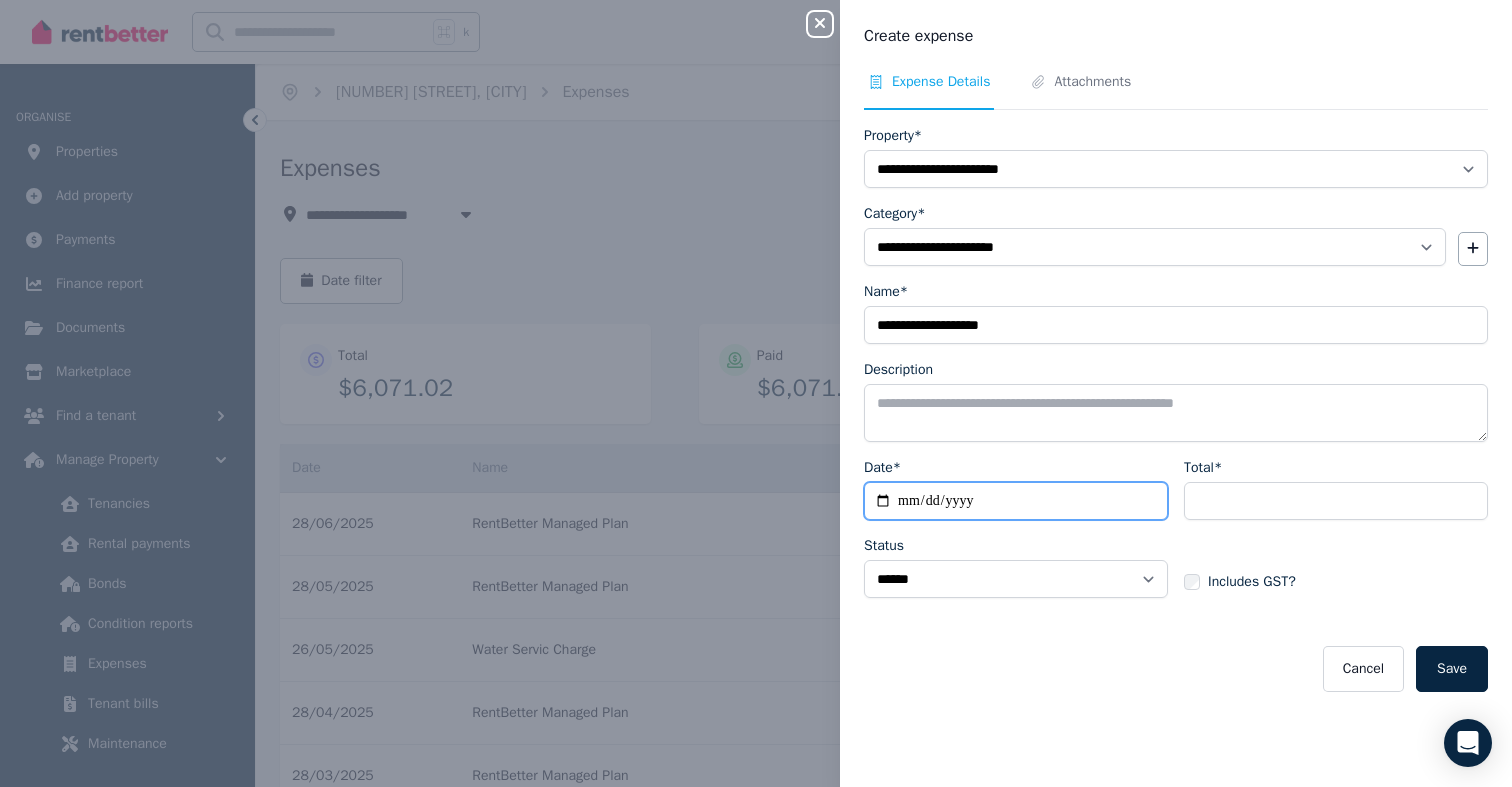type on "**********" 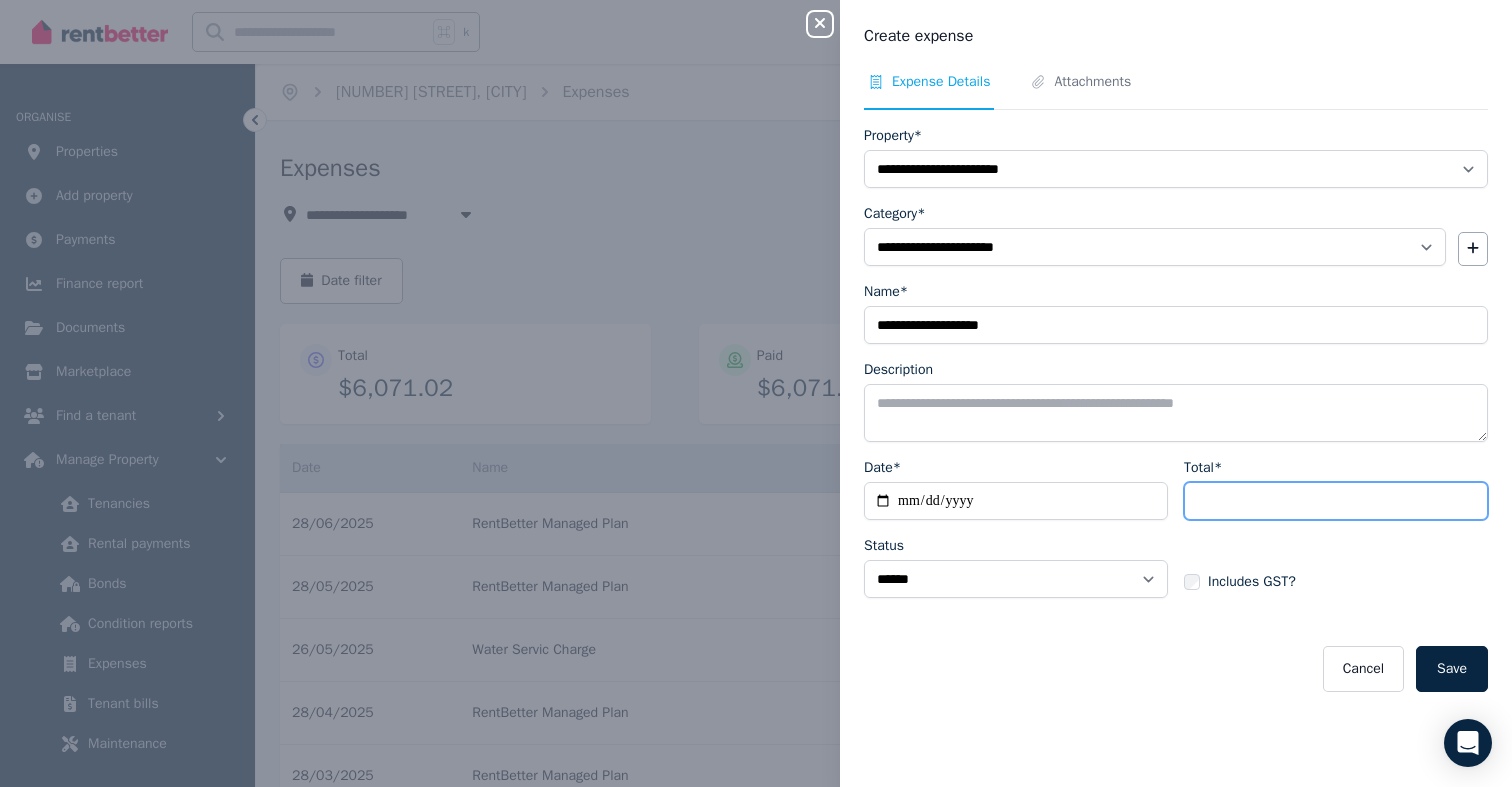 click on "Total*" at bounding box center (1336, 501) 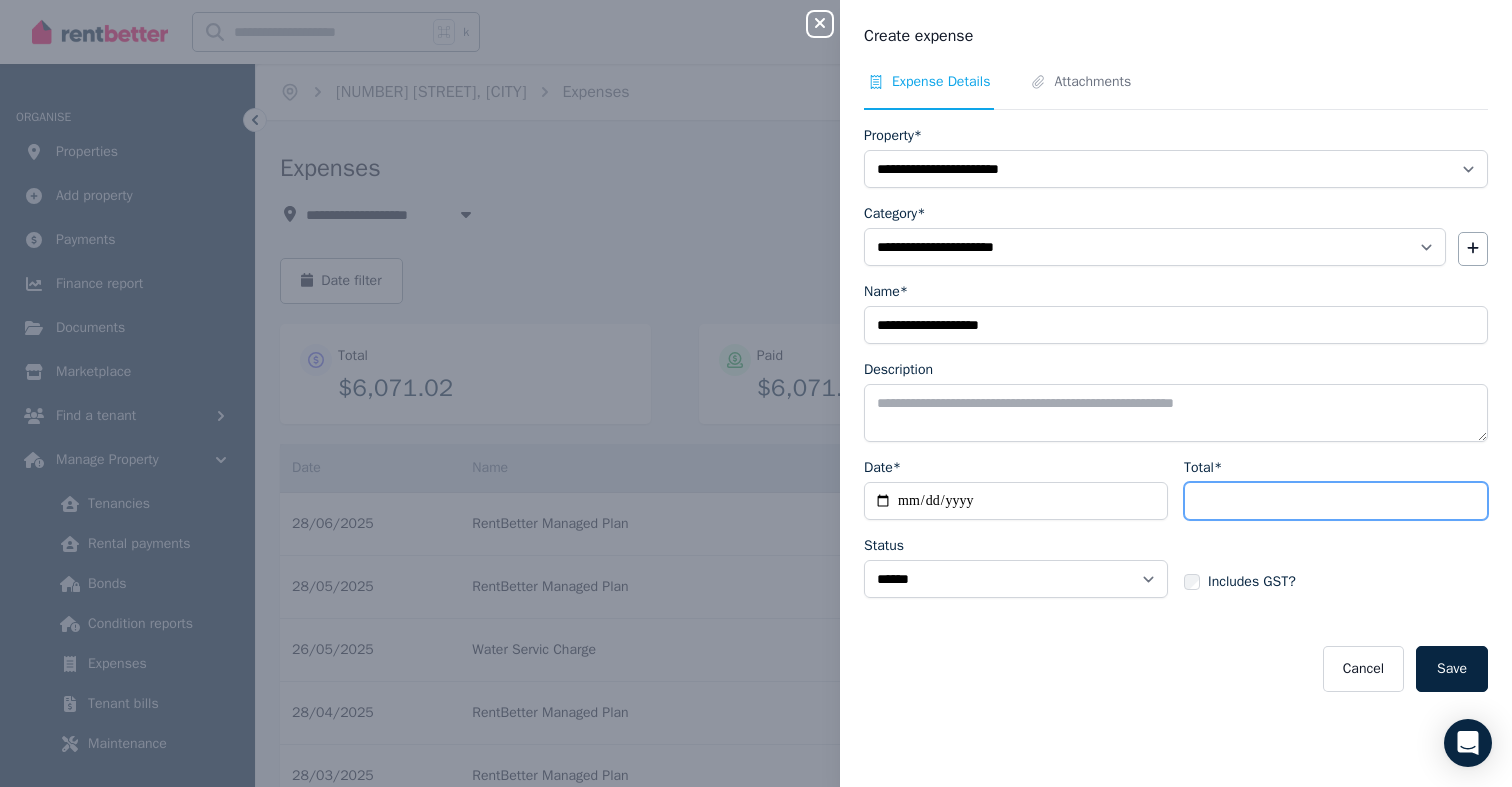 paste on "******" 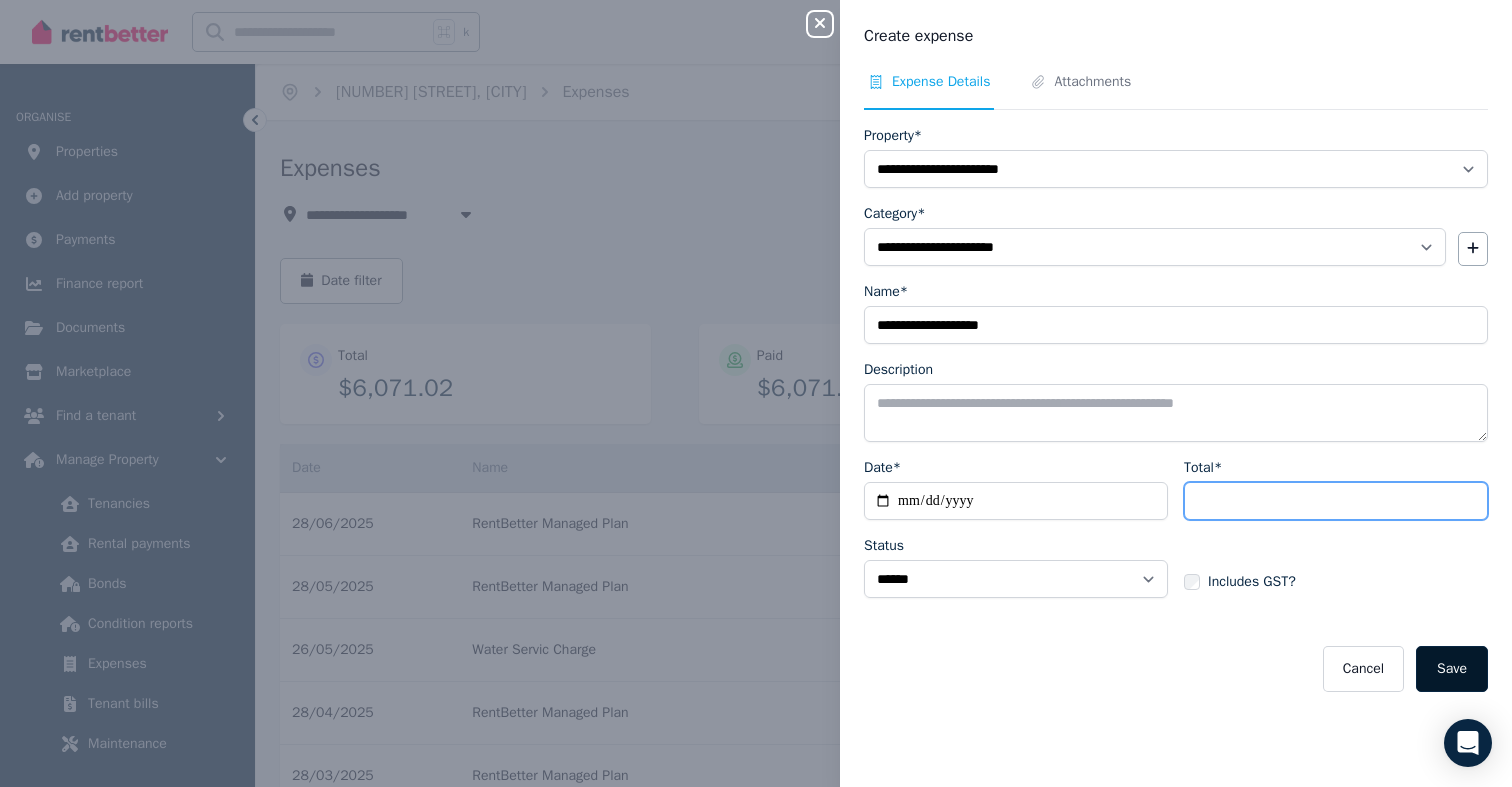 type on "******" 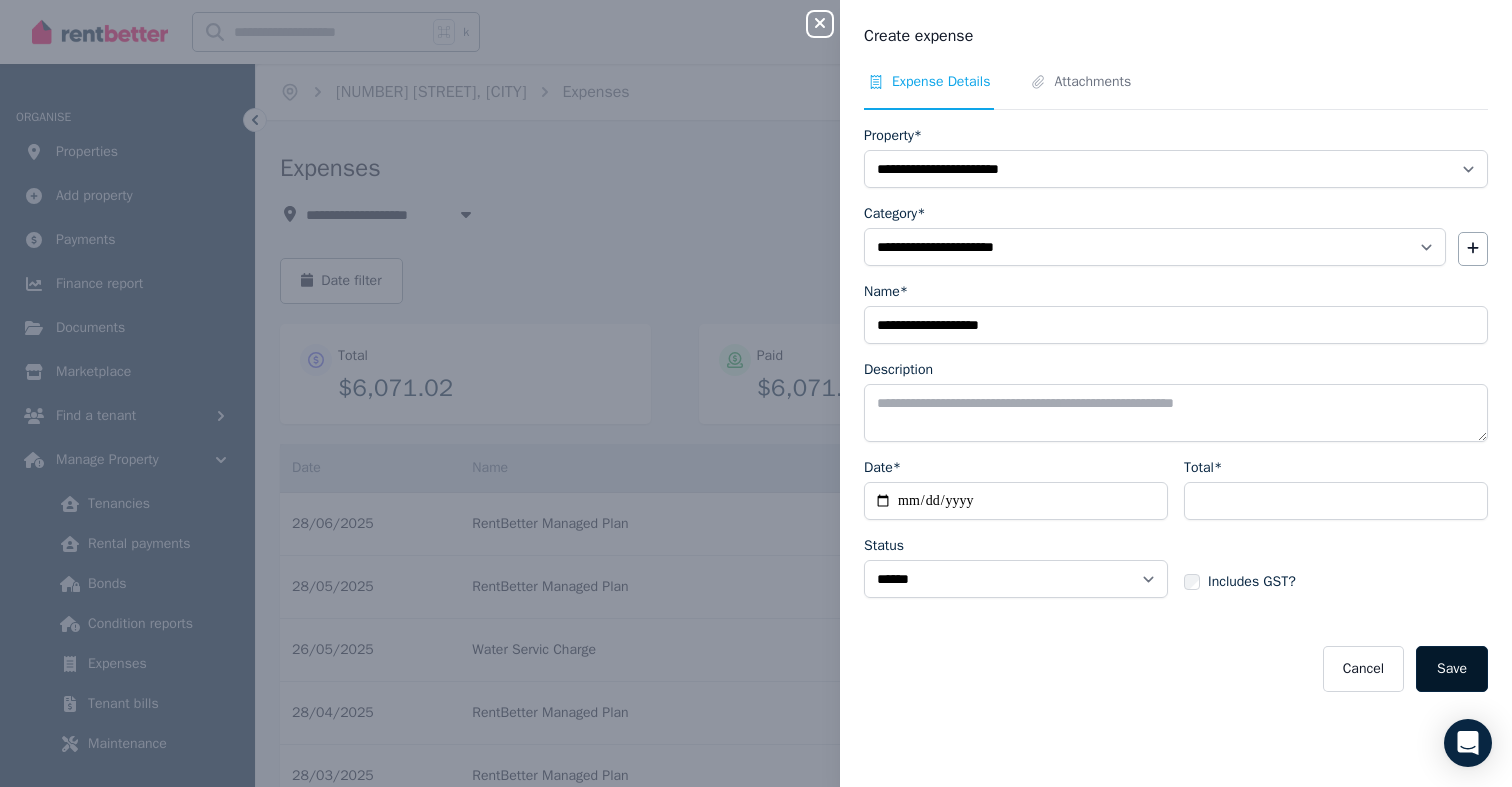 click on "Save" at bounding box center (1452, 669) 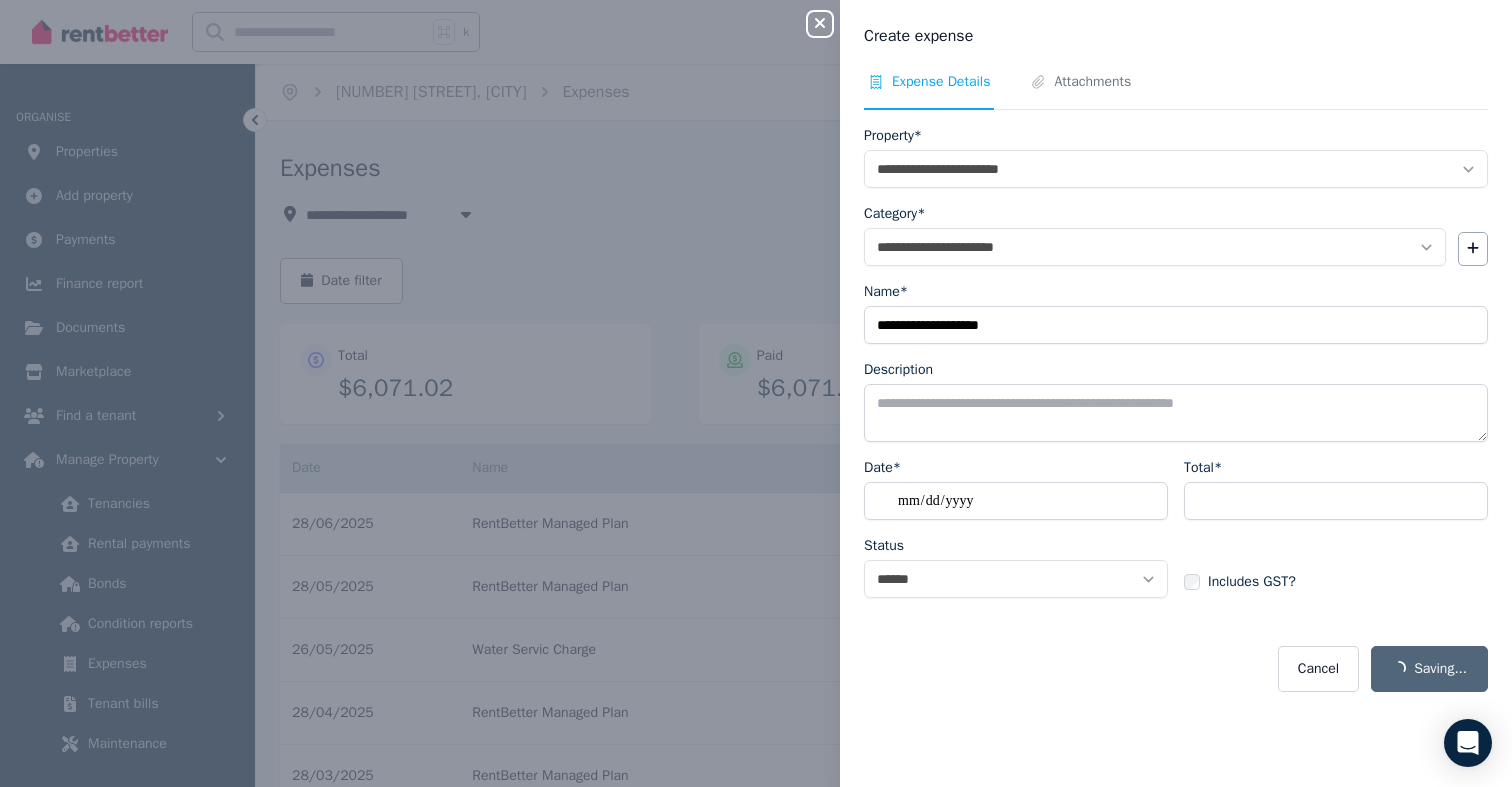 select on "**********" 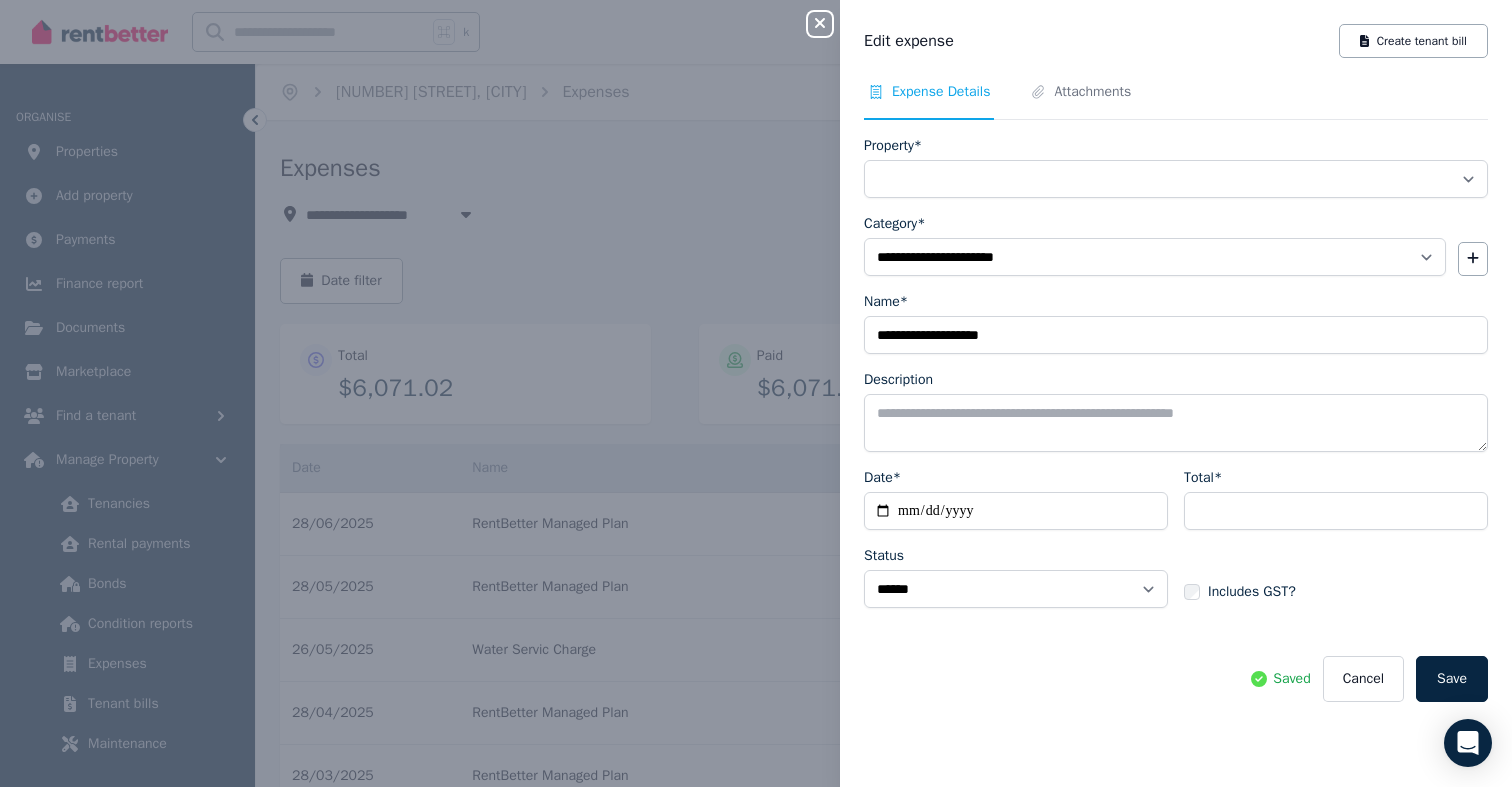 select on "**********" 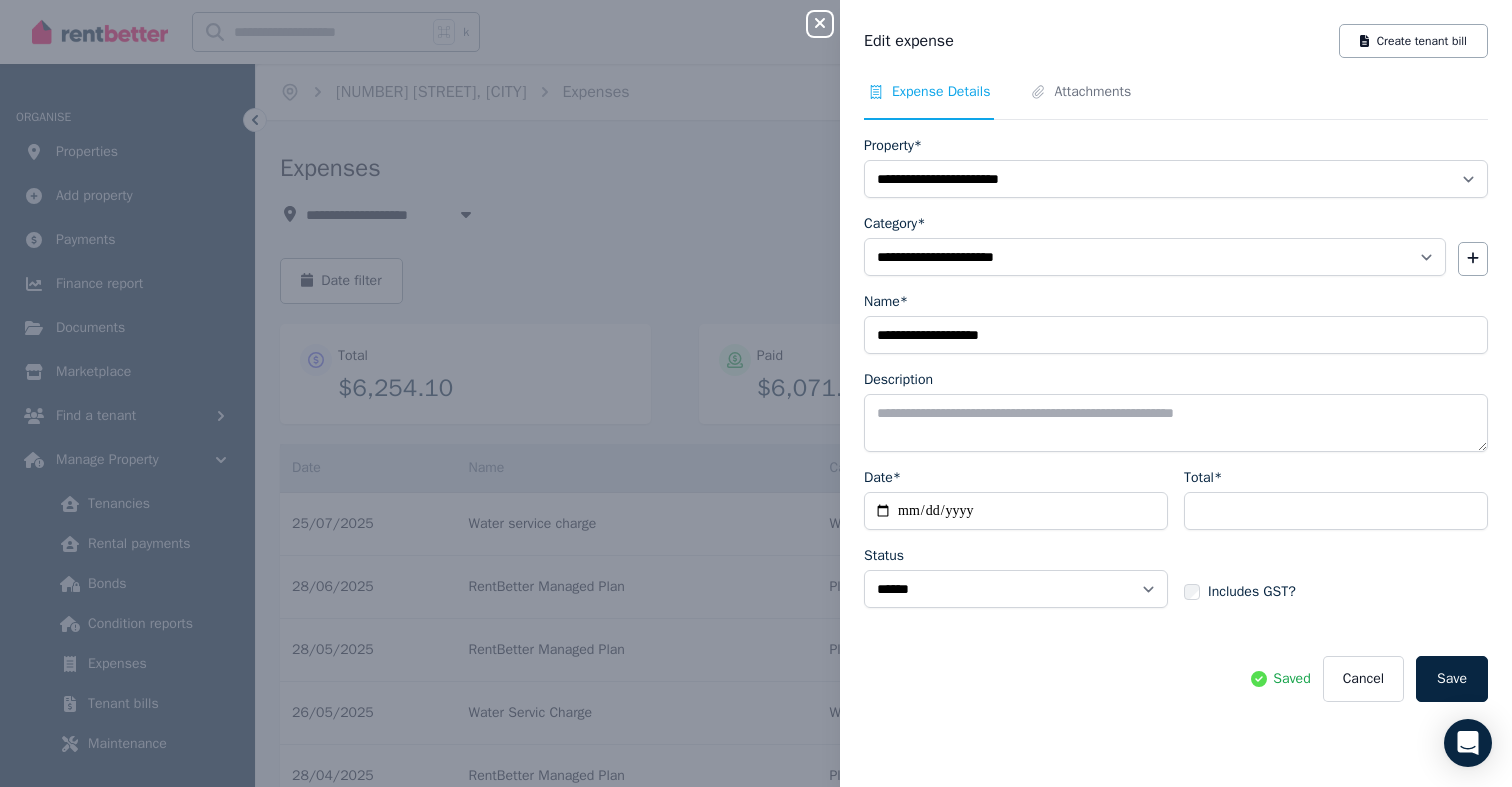 click on "Close panel" at bounding box center [828, 18] 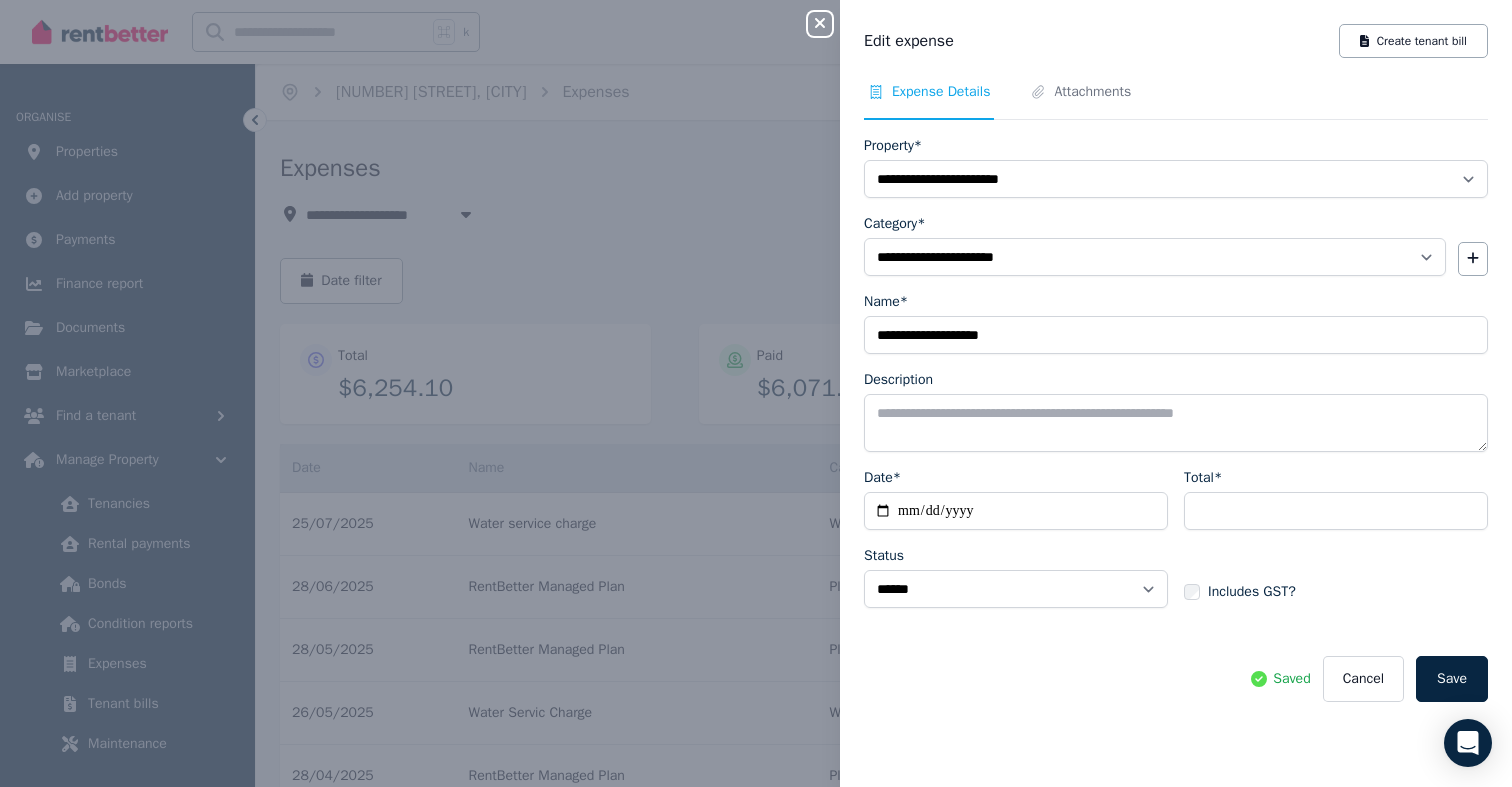 click 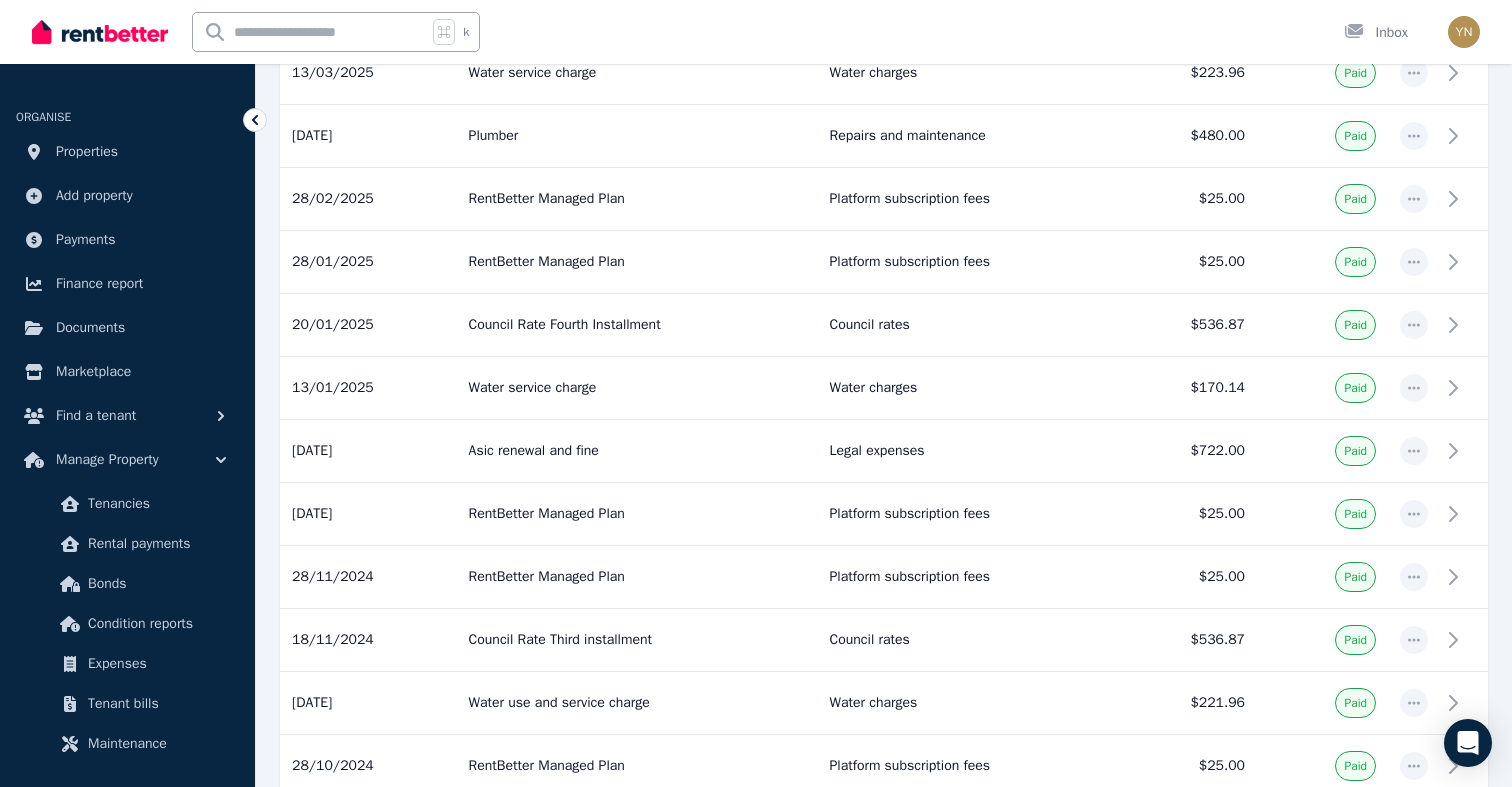 scroll, scrollTop: 1766, scrollLeft: 0, axis: vertical 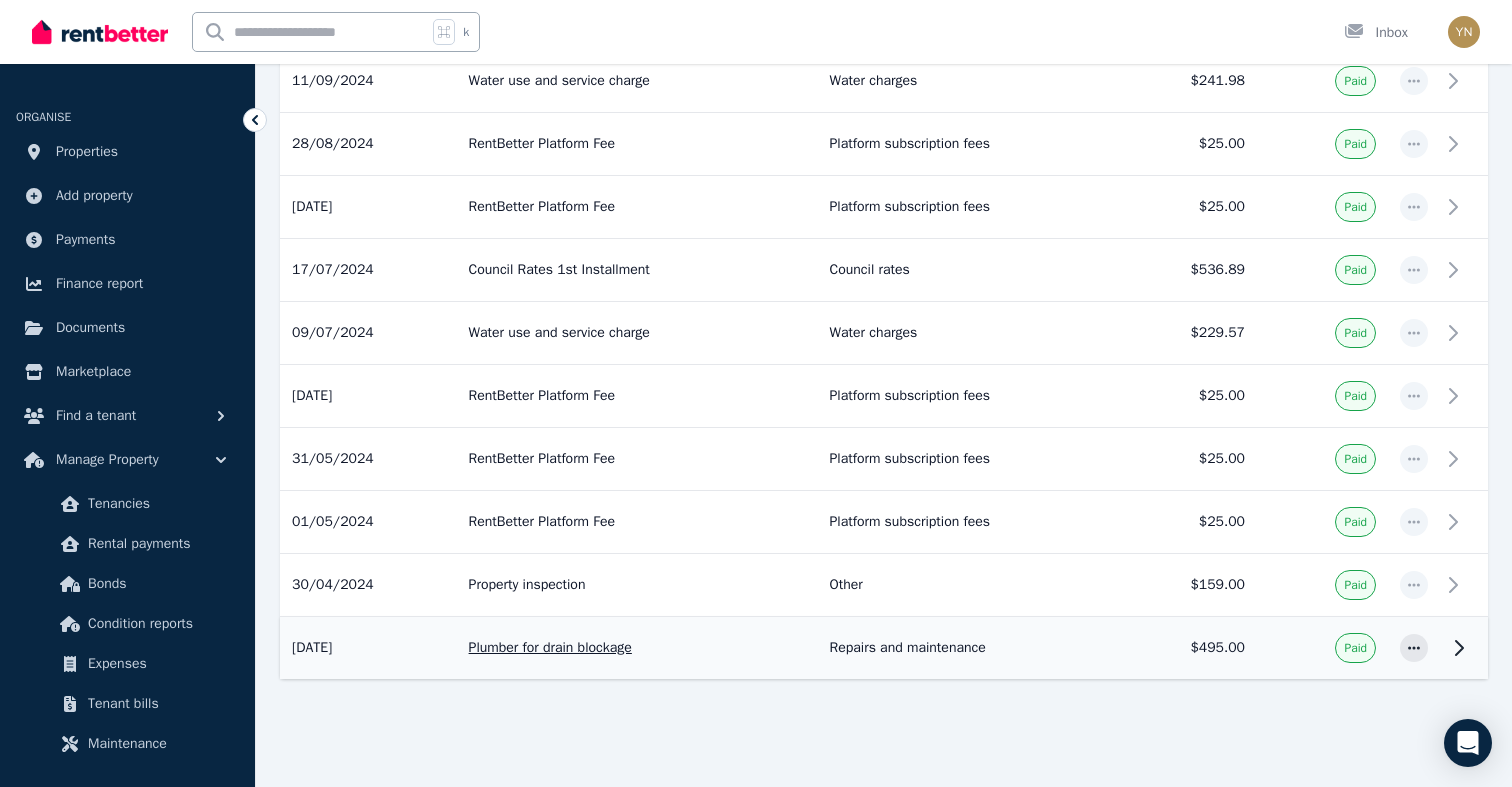 click on "$495.00" at bounding box center [1191, 648] 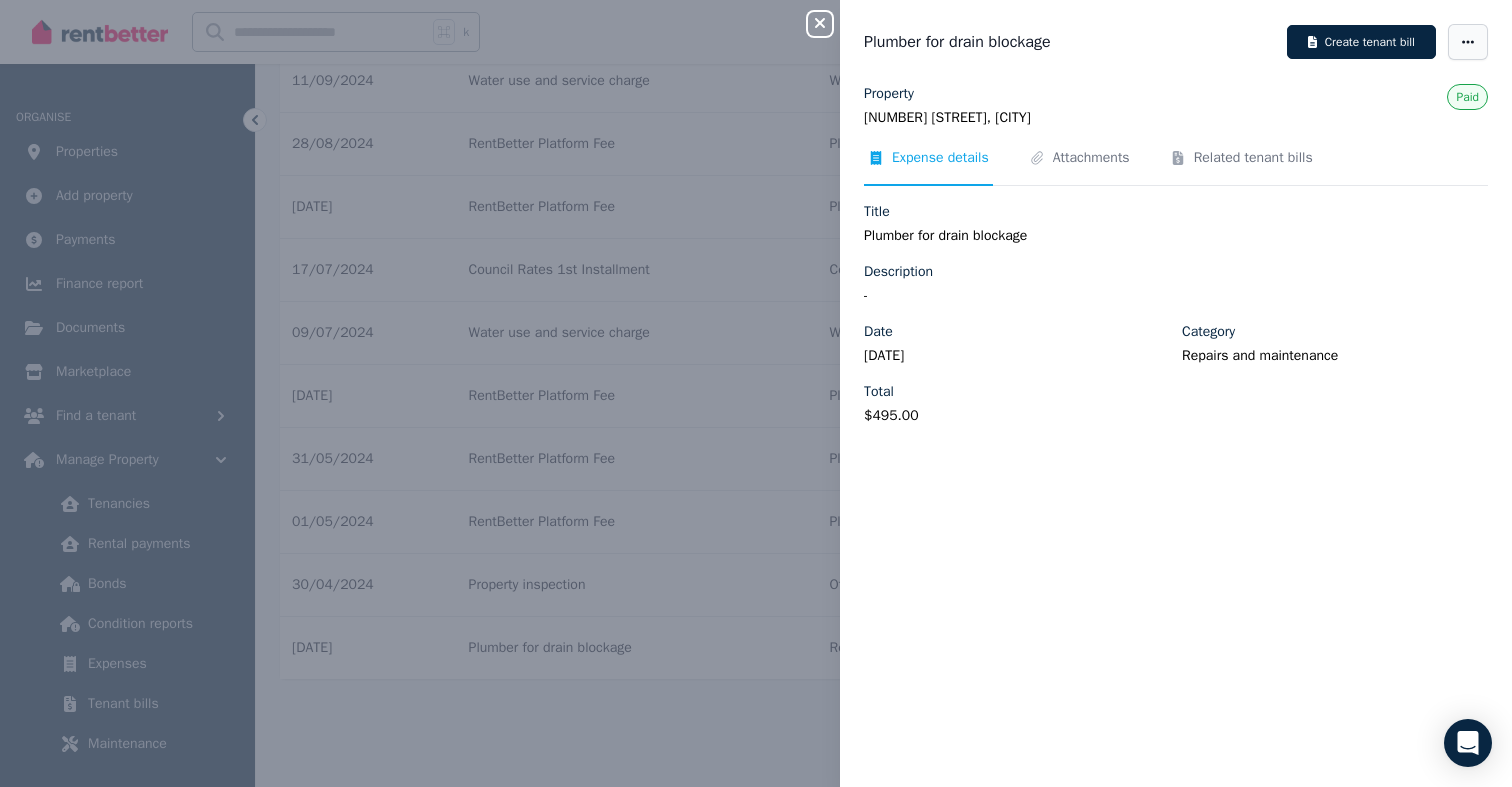 click at bounding box center [1468, 42] 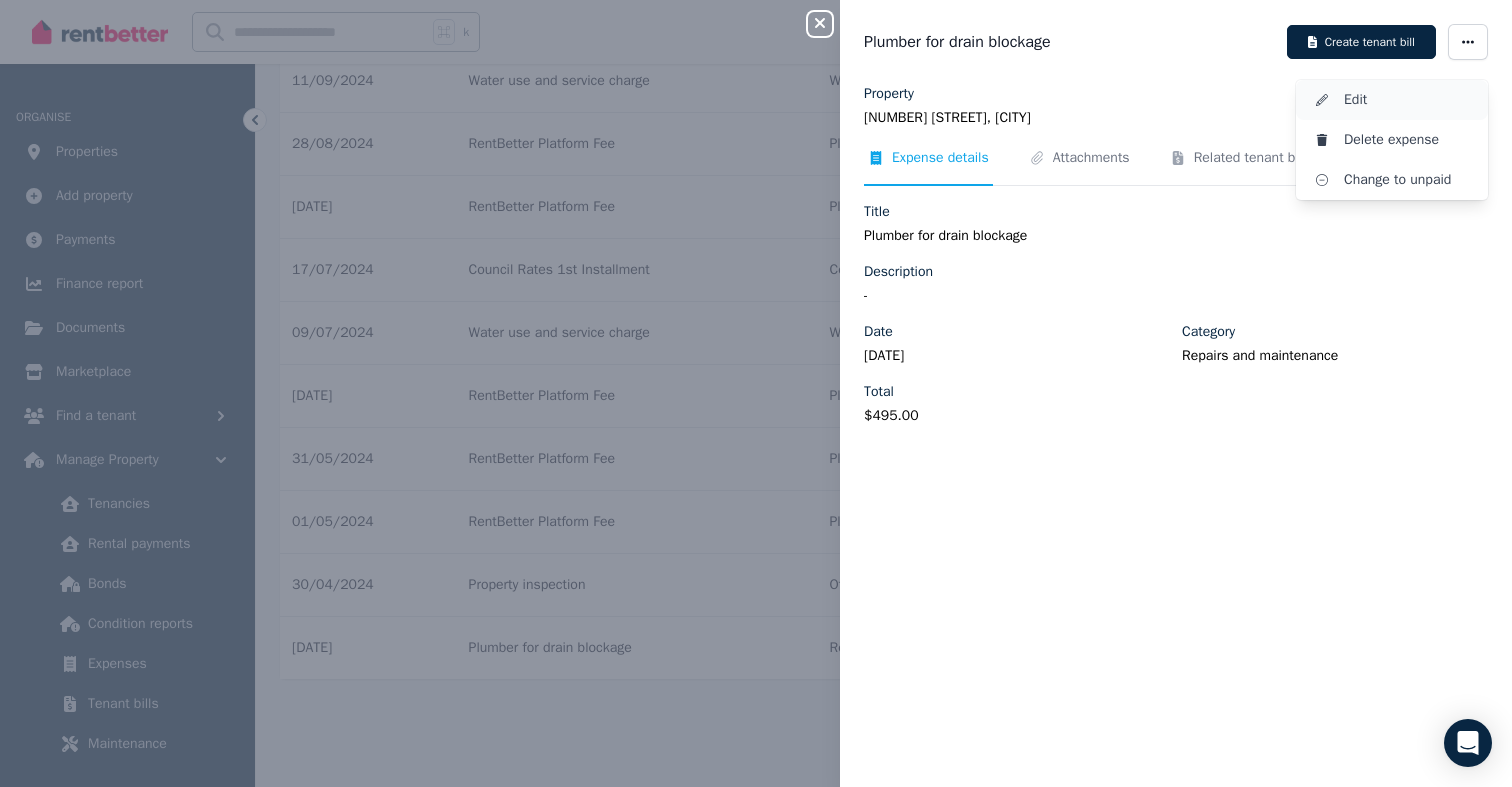 click on "Edit" at bounding box center (1392, 100) 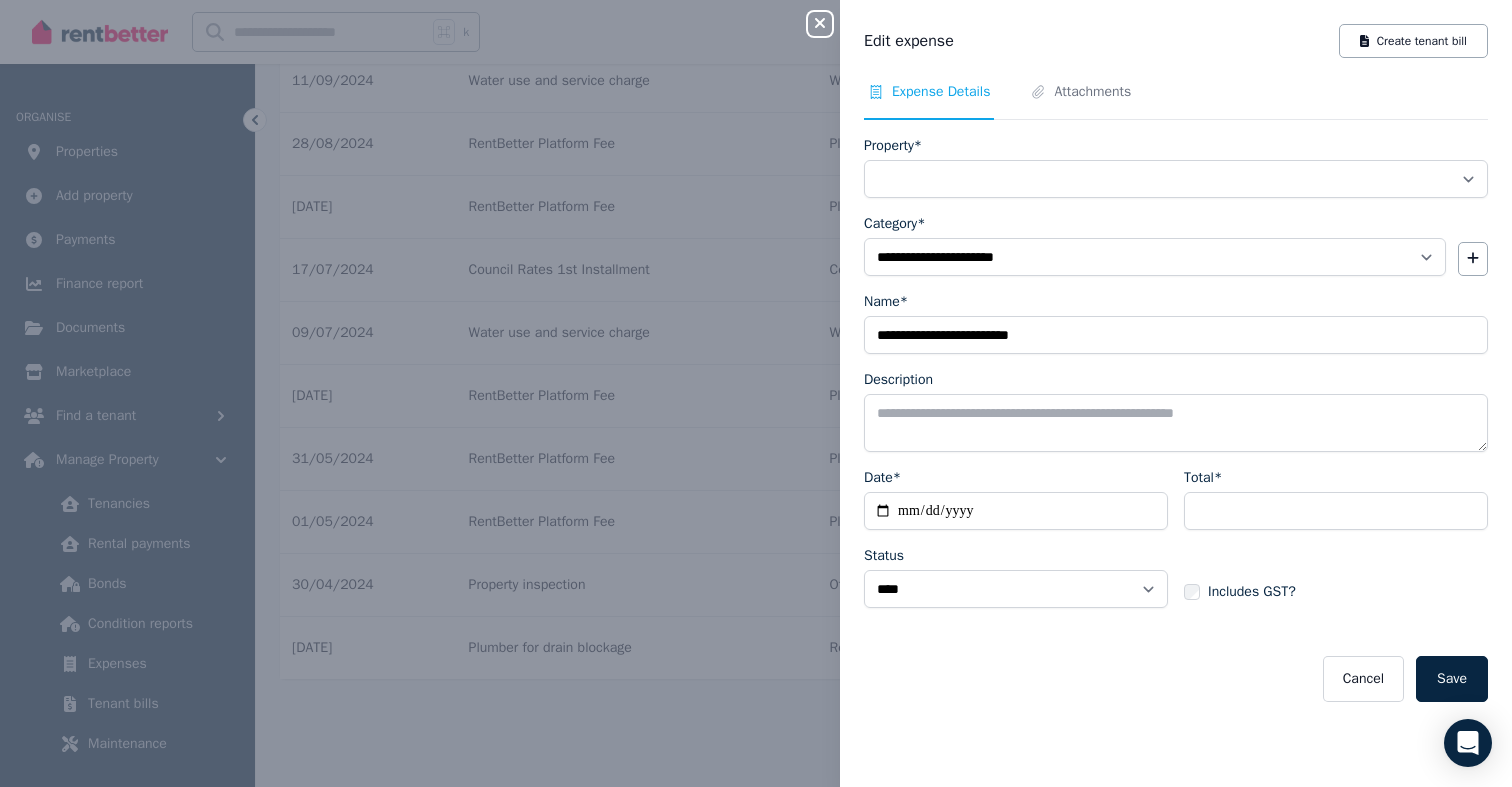 select on "**********" 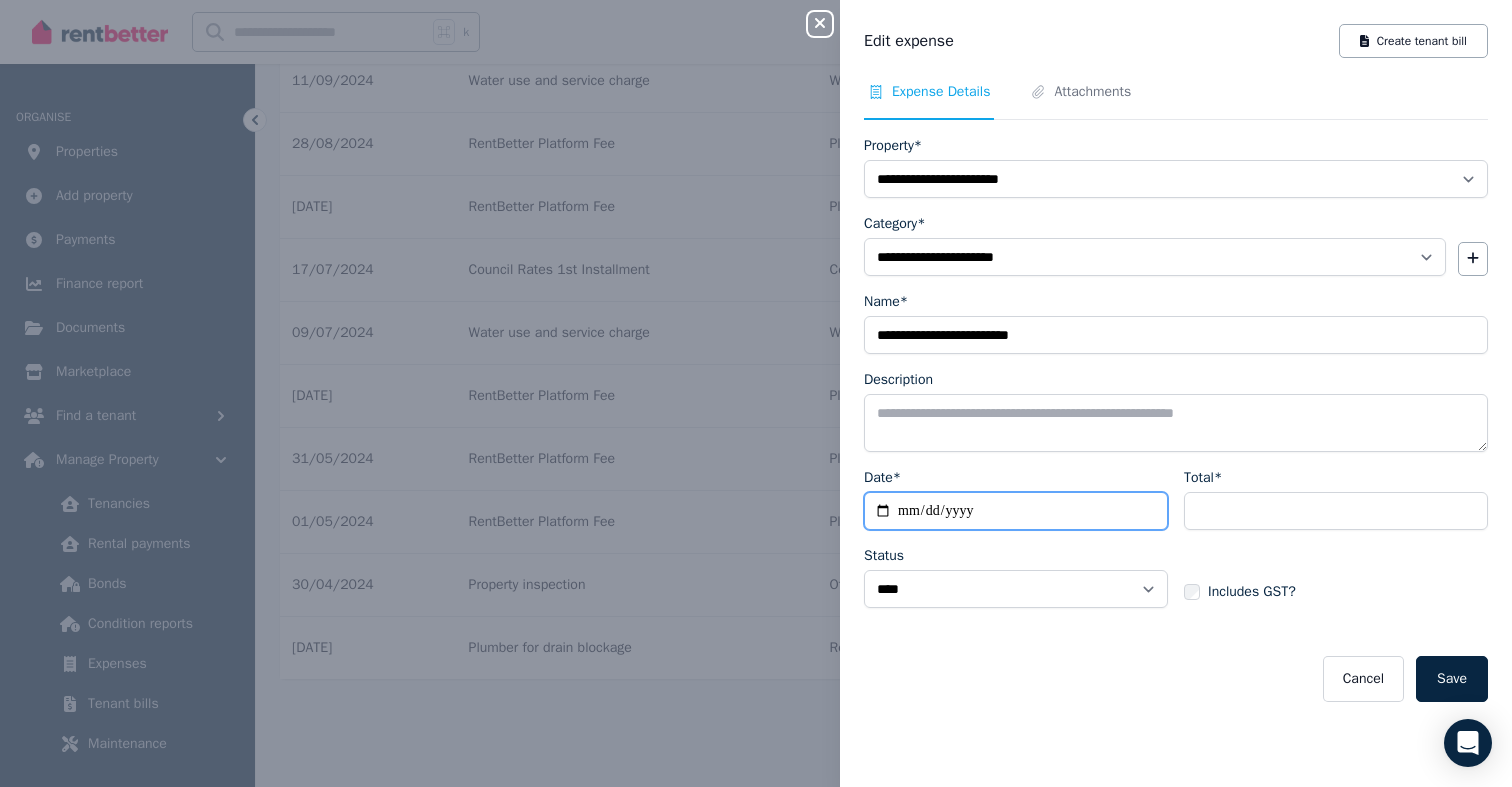click on "**********" at bounding box center (1016, 511) 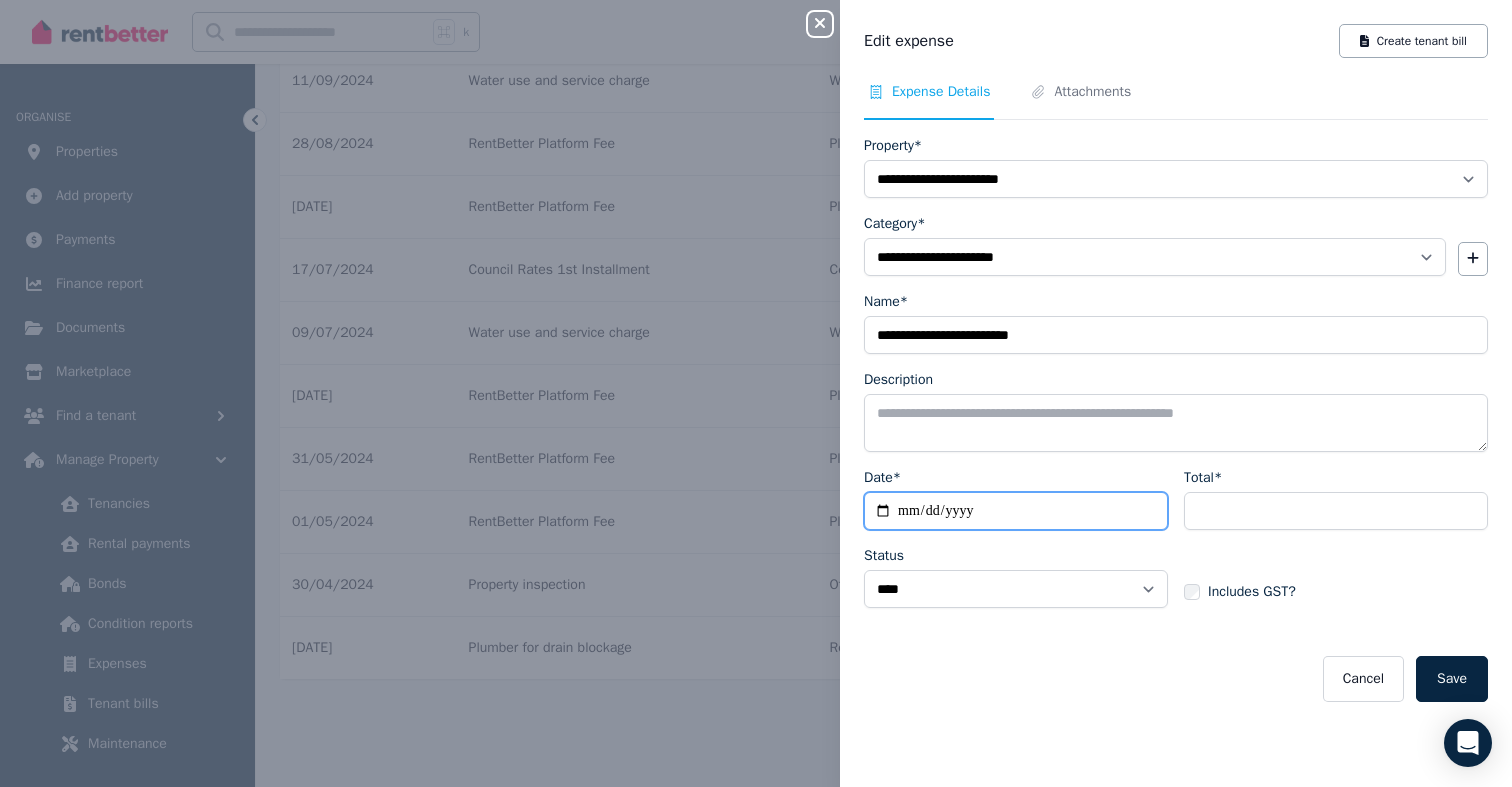 type on "**********" 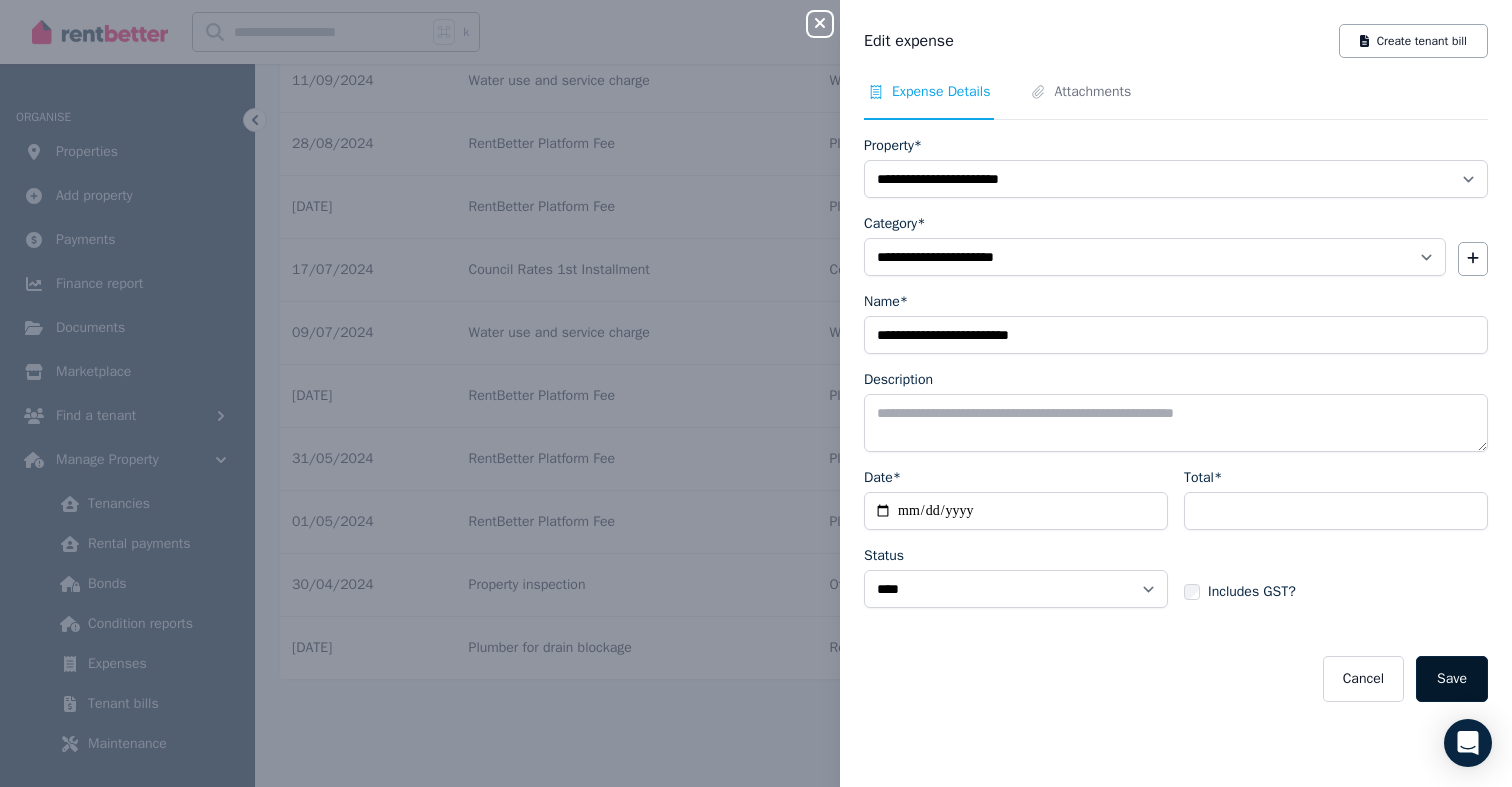 click on "Save" at bounding box center [1452, 679] 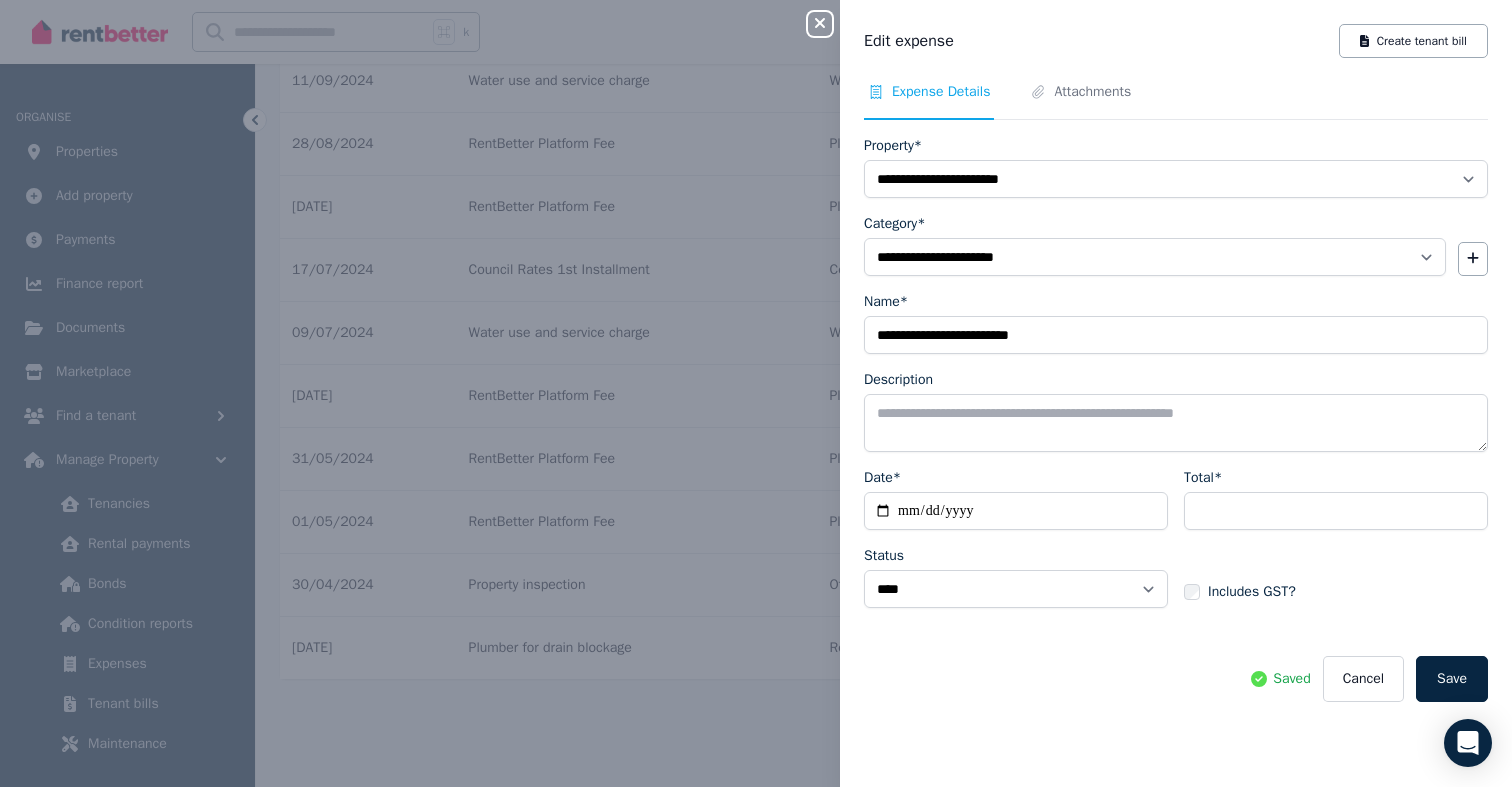 click on "**********" at bounding box center [756, 393] 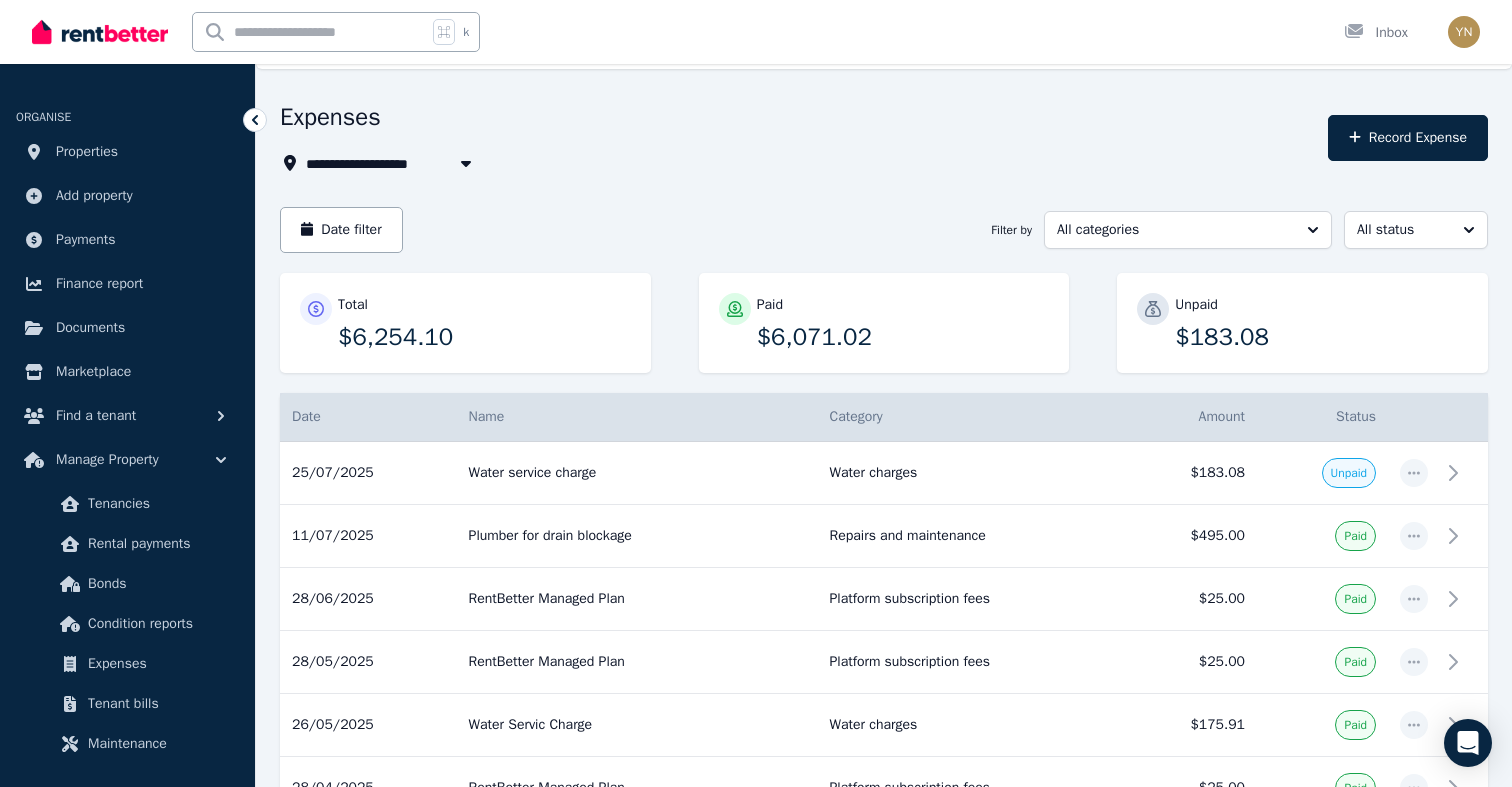 scroll, scrollTop: 0, scrollLeft: 0, axis: both 